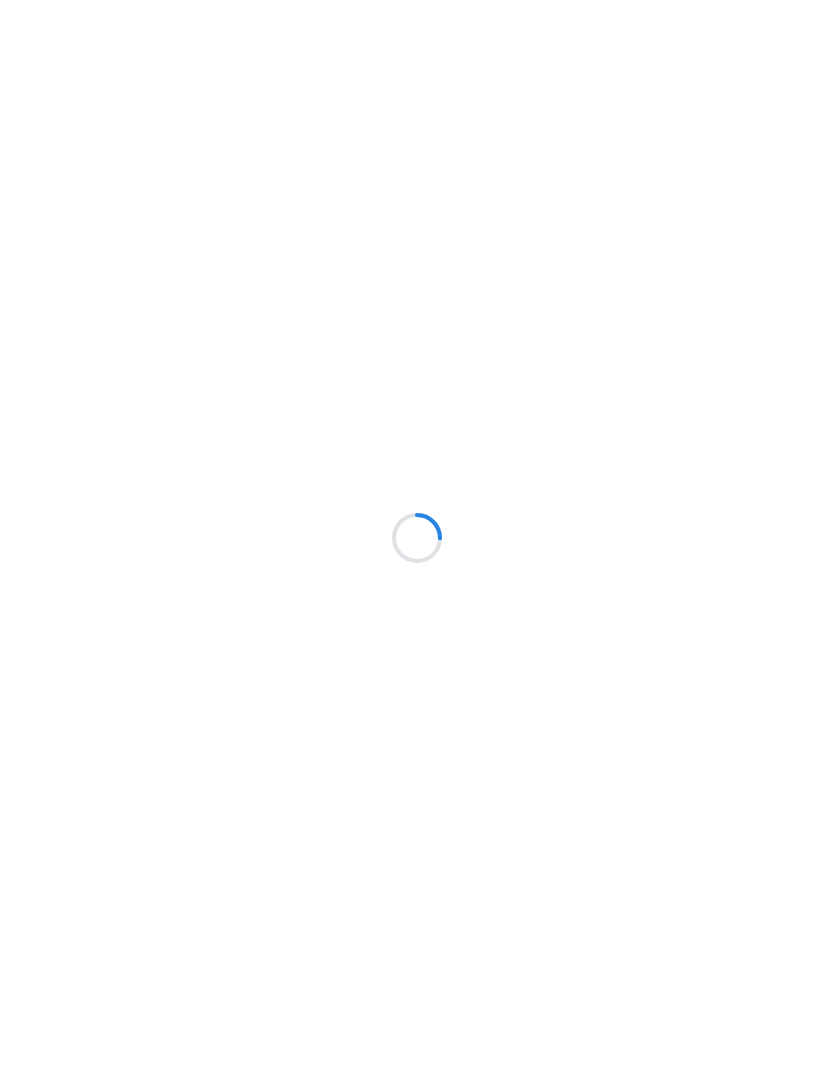 scroll, scrollTop: 0, scrollLeft: 0, axis: both 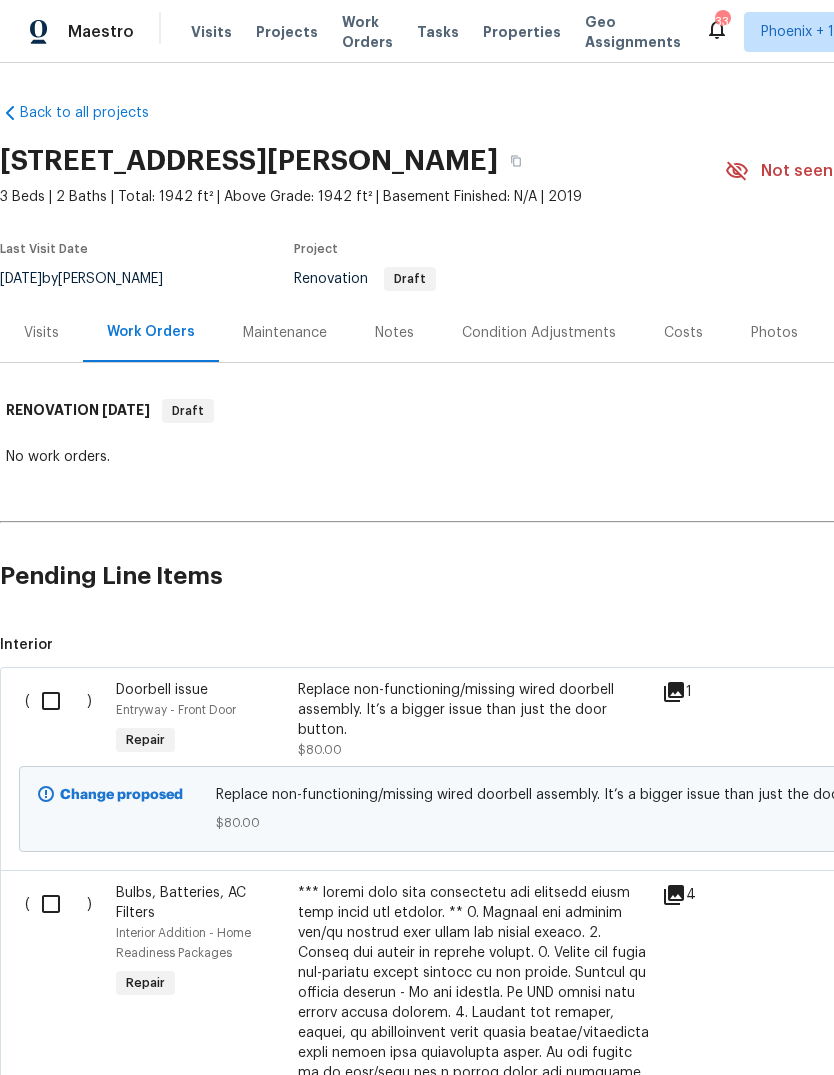 click at bounding box center [58, 701] 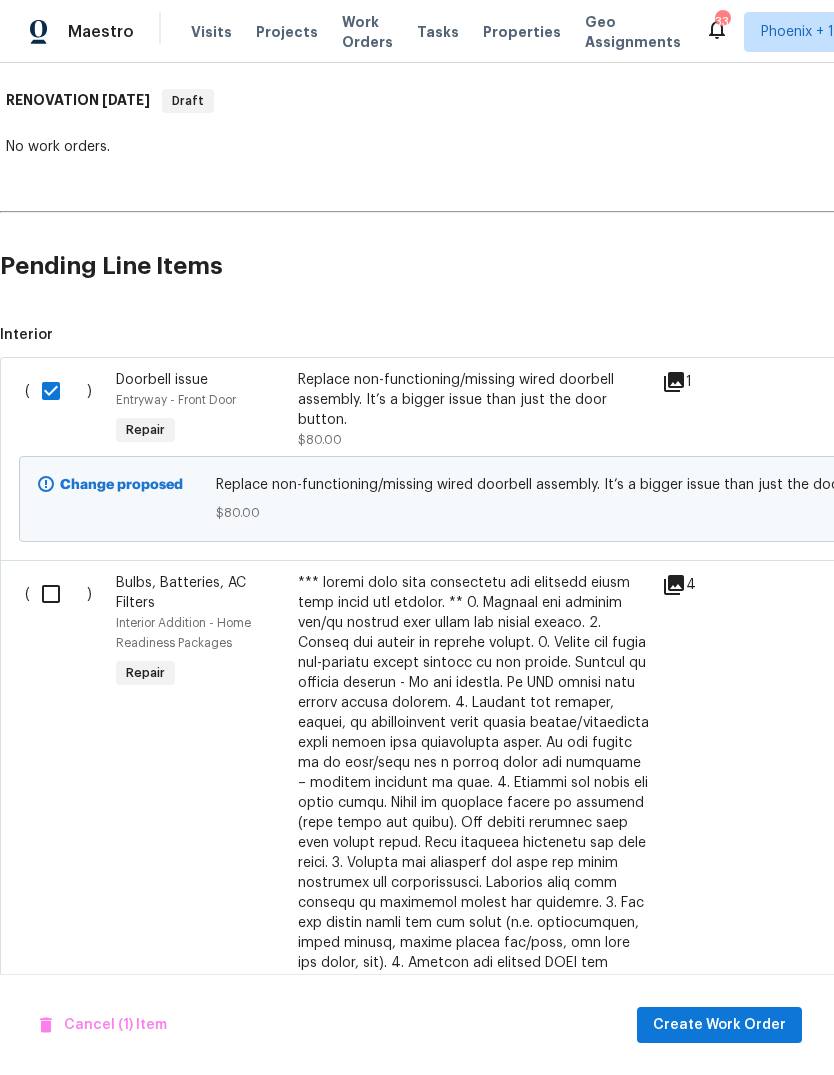 scroll, scrollTop: 318, scrollLeft: 0, axis: vertical 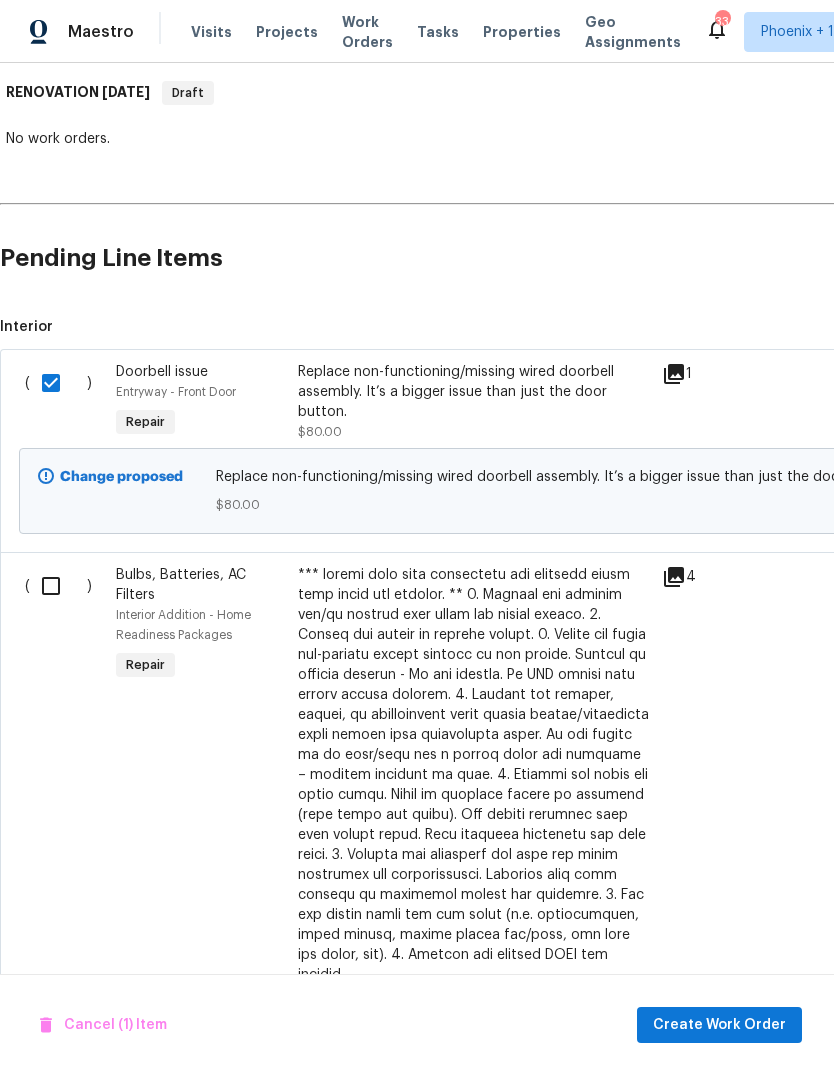 click at bounding box center (58, 586) 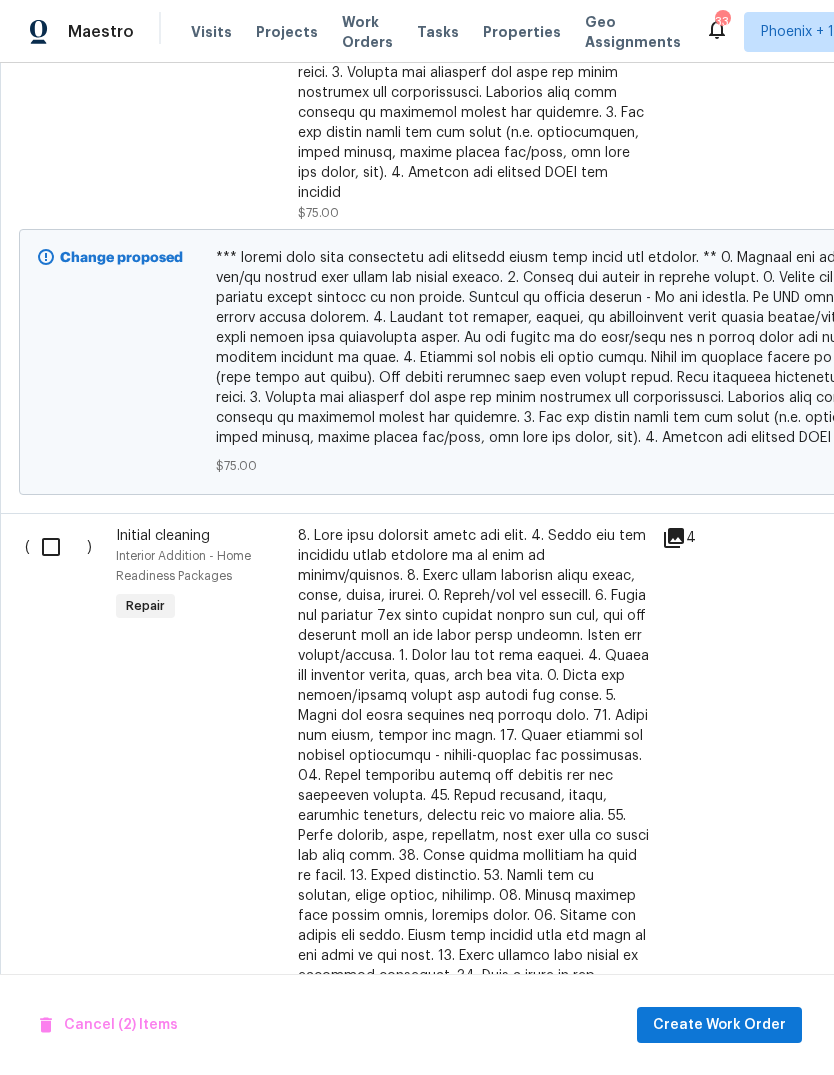 scroll, scrollTop: 1100, scrollLeft: 0, axis: vertical 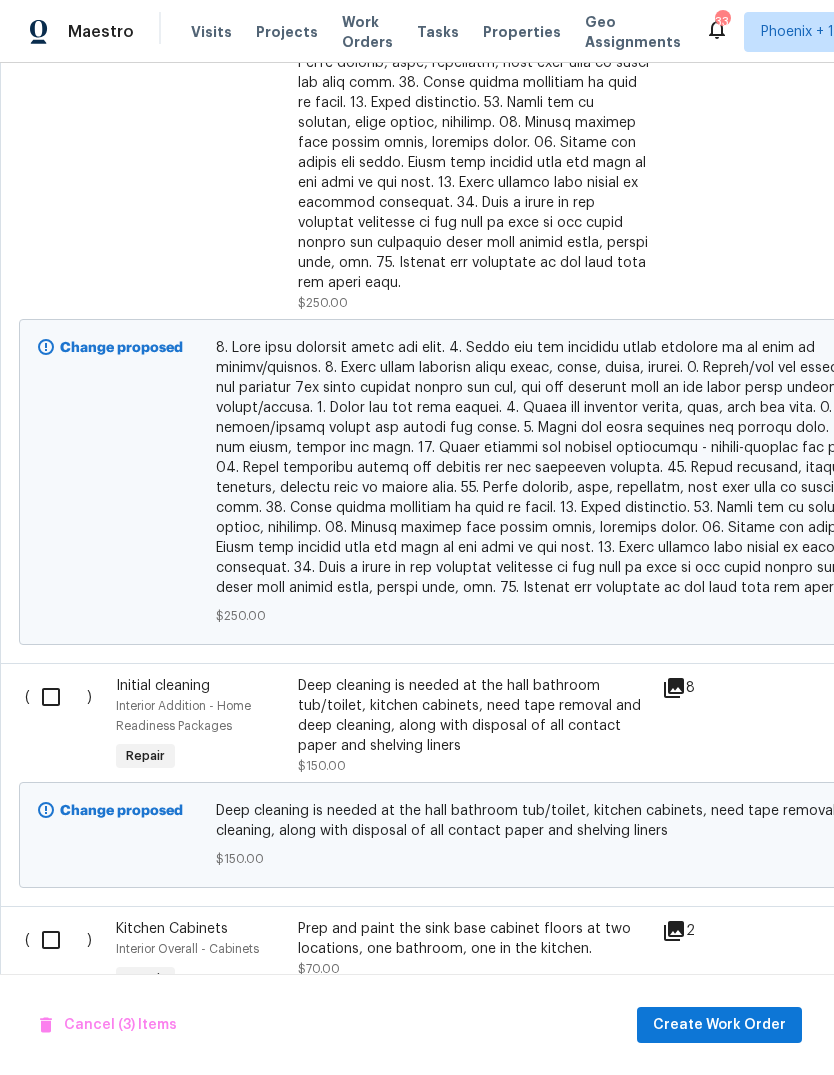 click at bounding box center [58, 697] 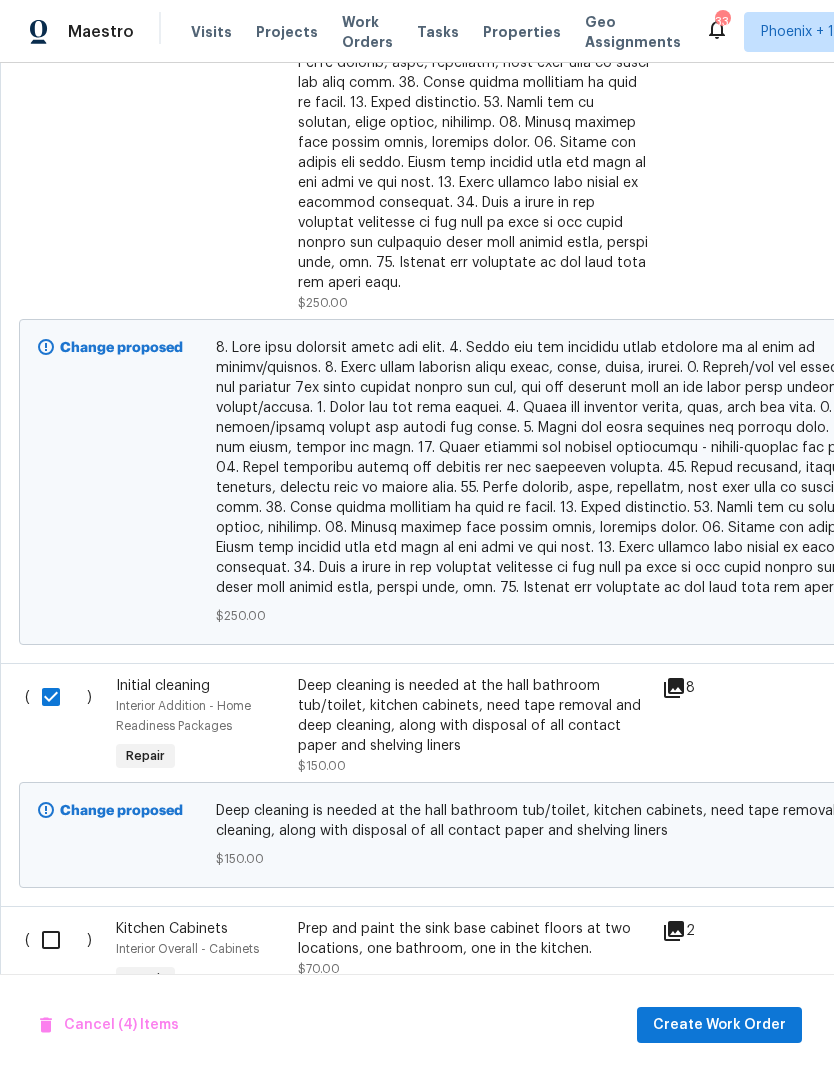 click at bounding box center [58, 940] 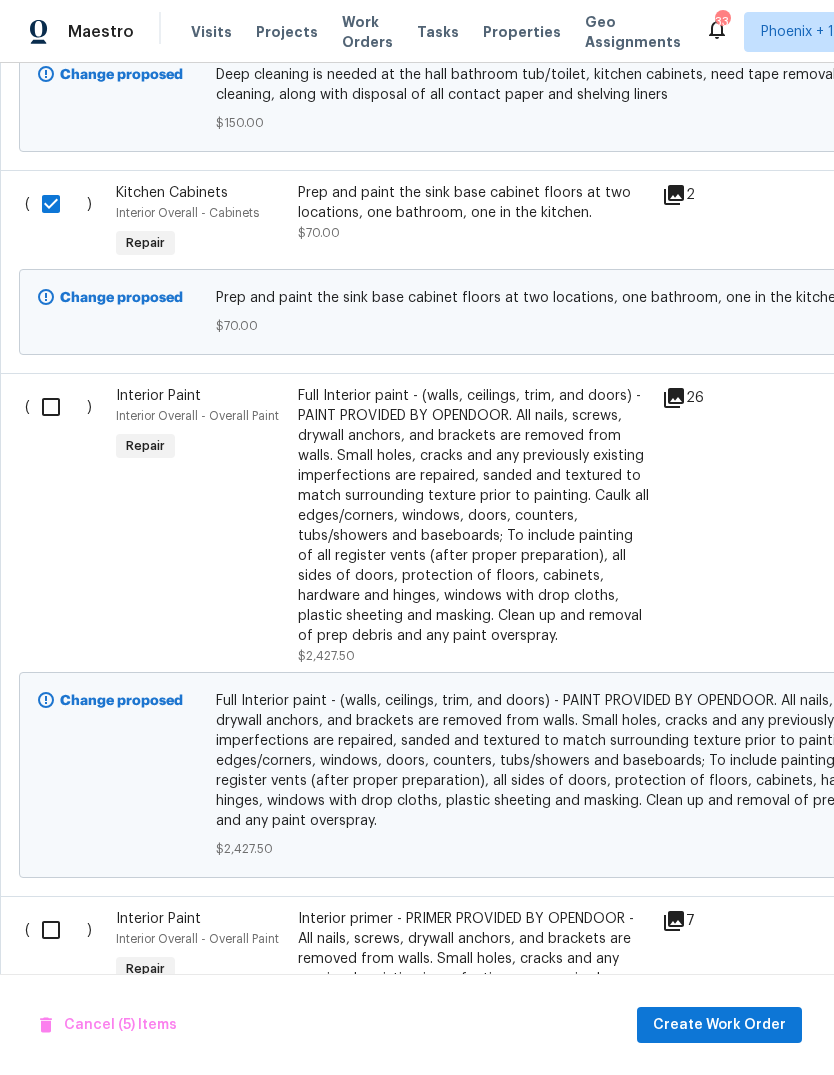 scroll, scrollTop: 2609, scrollLeft: 0, axis: vertical 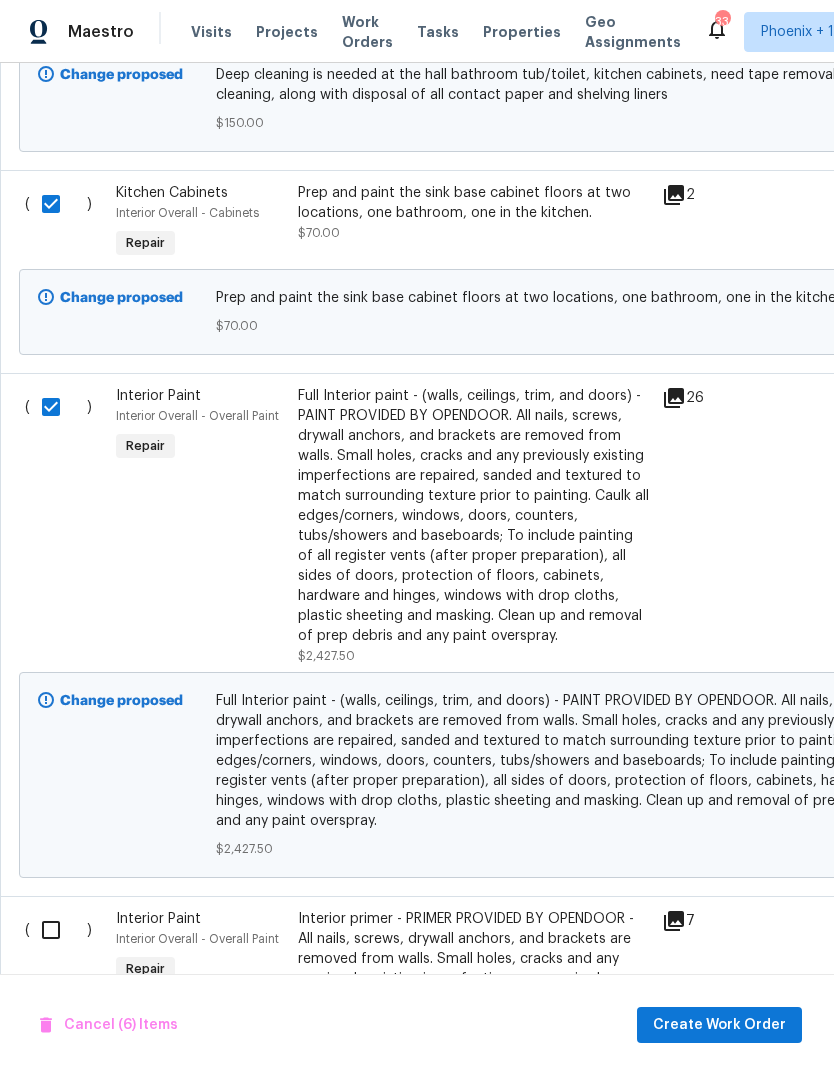 click at bounding box center [58, 930] 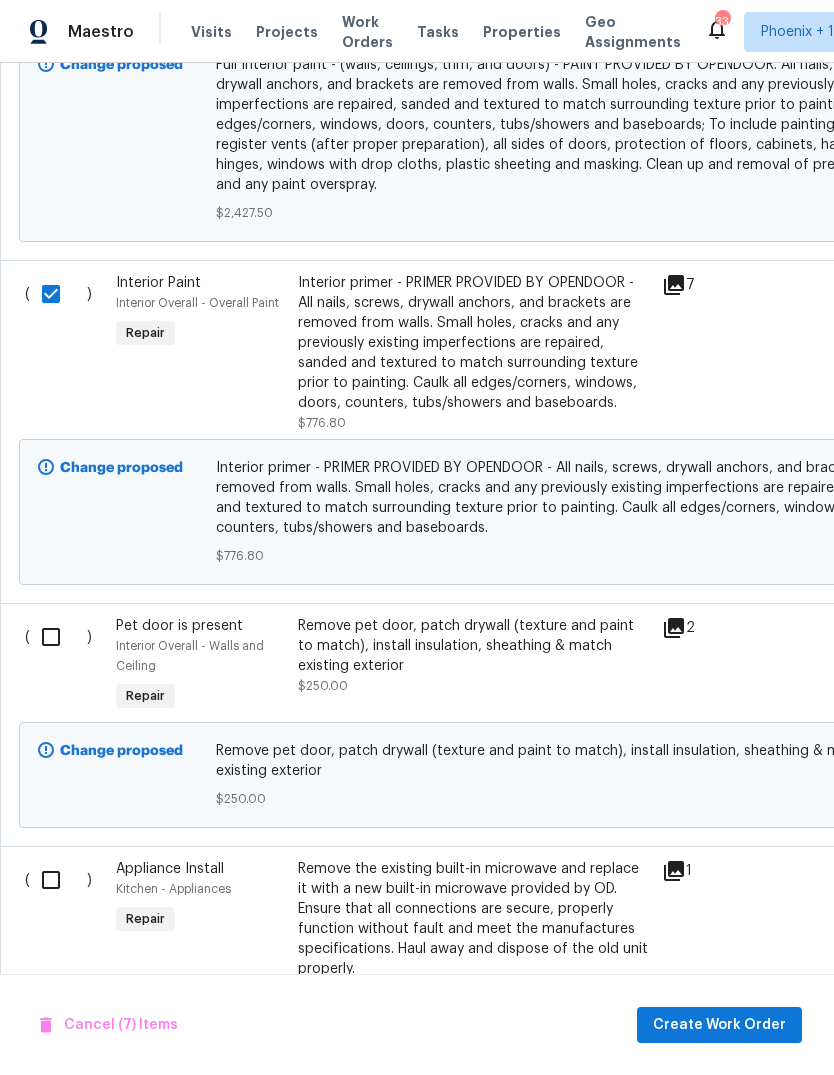 scroll, scrollTop: 3285, scrollLeft: 0, axis: vertical 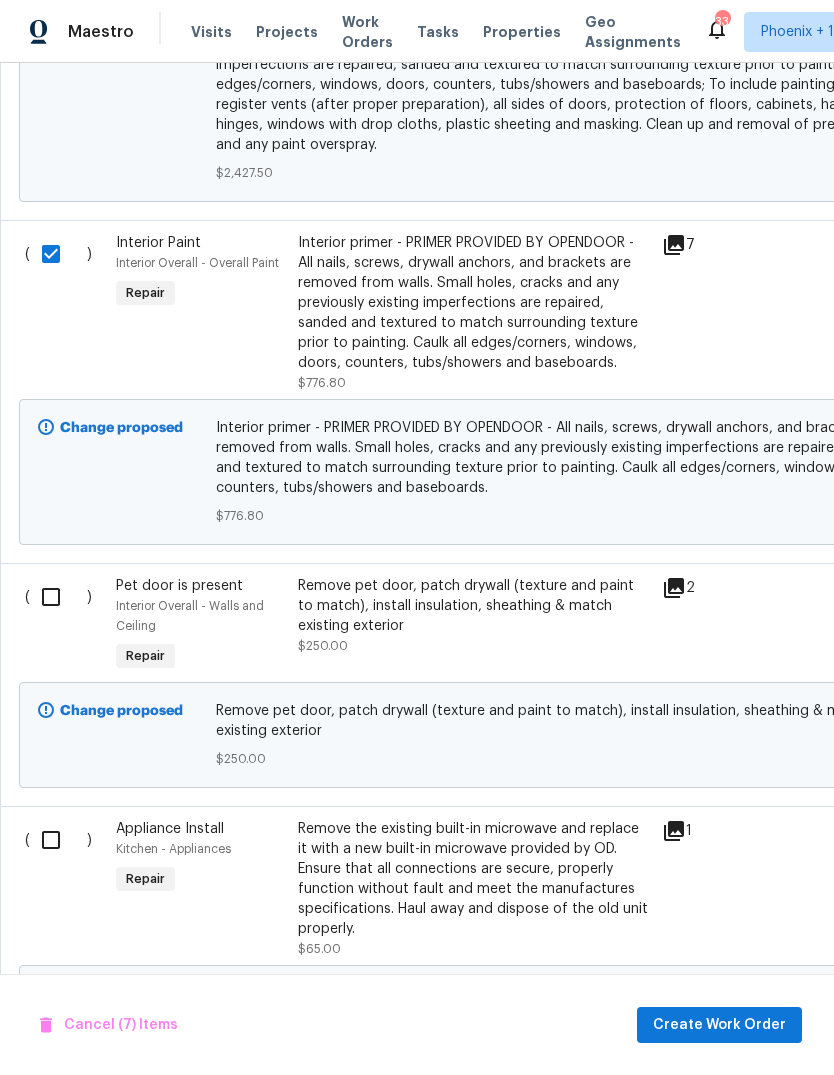 click at bounding box center (58, 597) 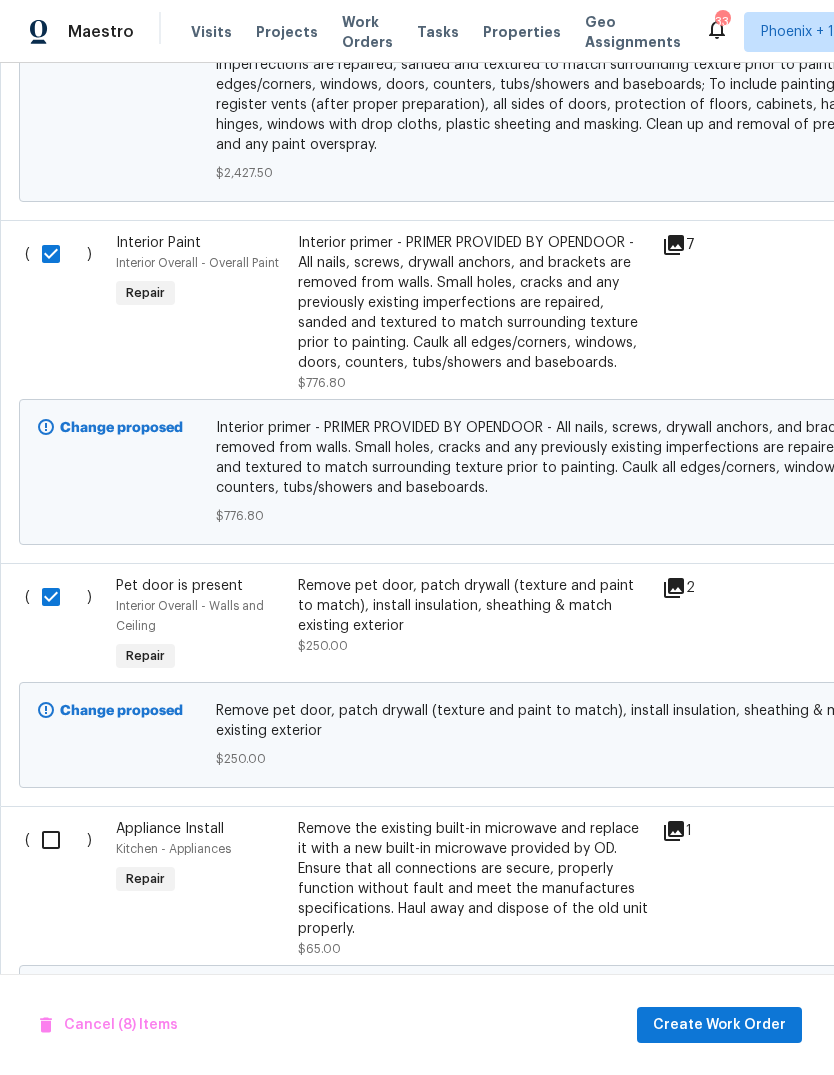 click at bounding box center [58, 840] 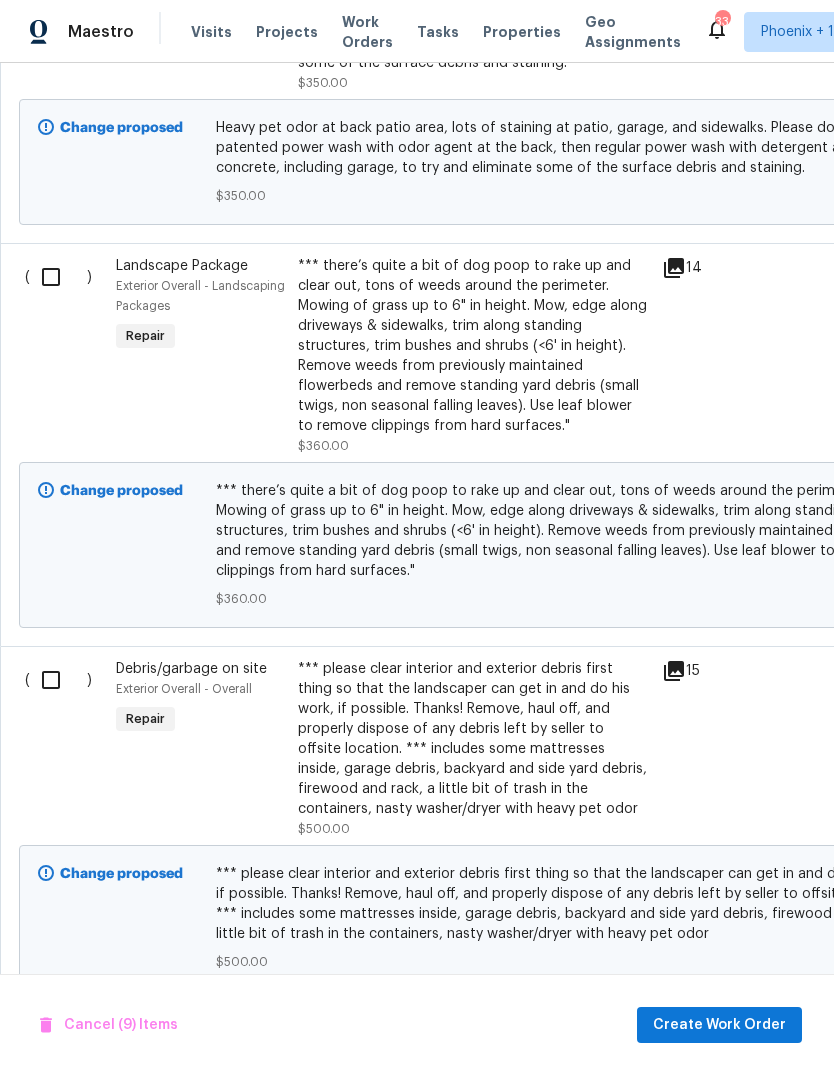 scroll, scrollTop: 4497, scrollLeft: 0, axis: vertical 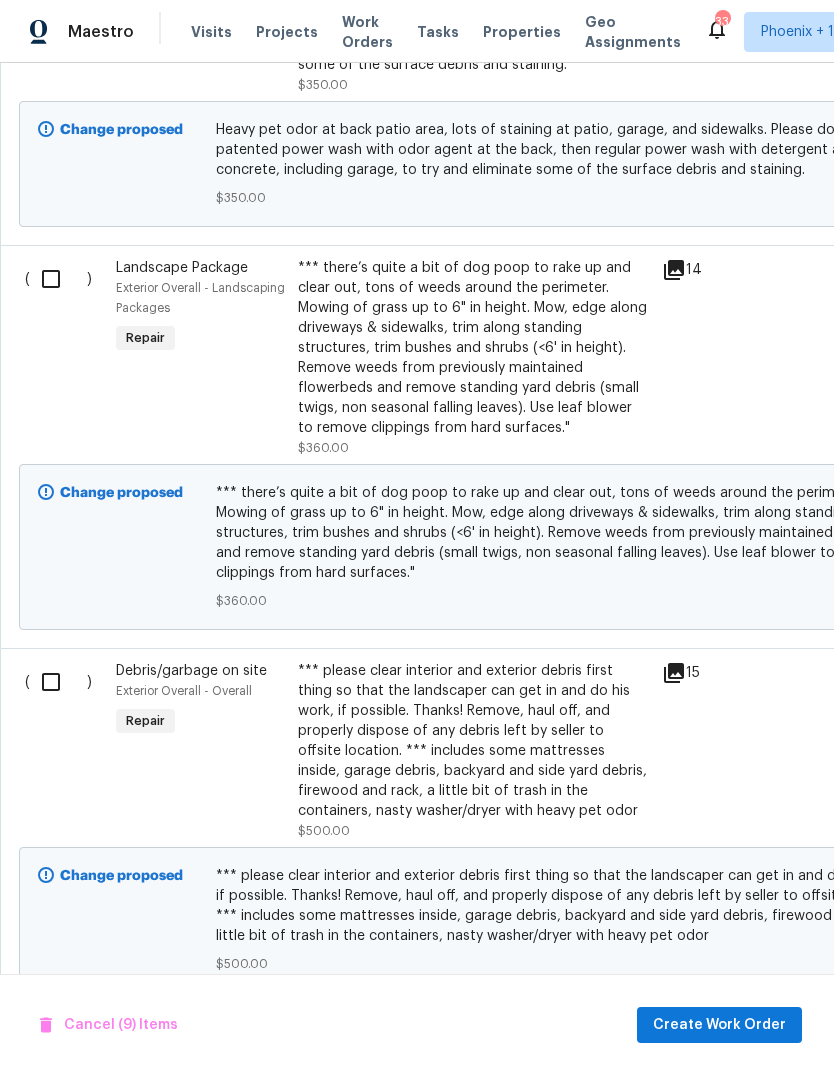 click at bounding box center [58, 682] 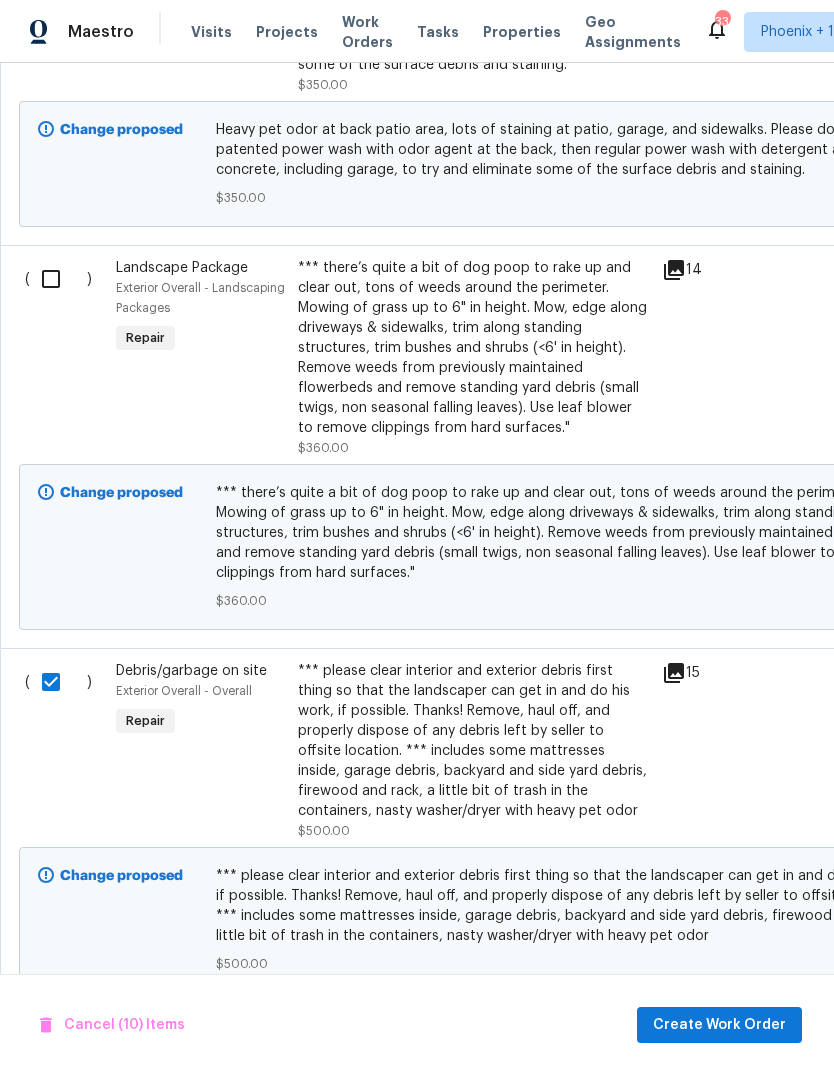 scroll, scrollTop: 75, scrollLeft: 0, axis: vertical 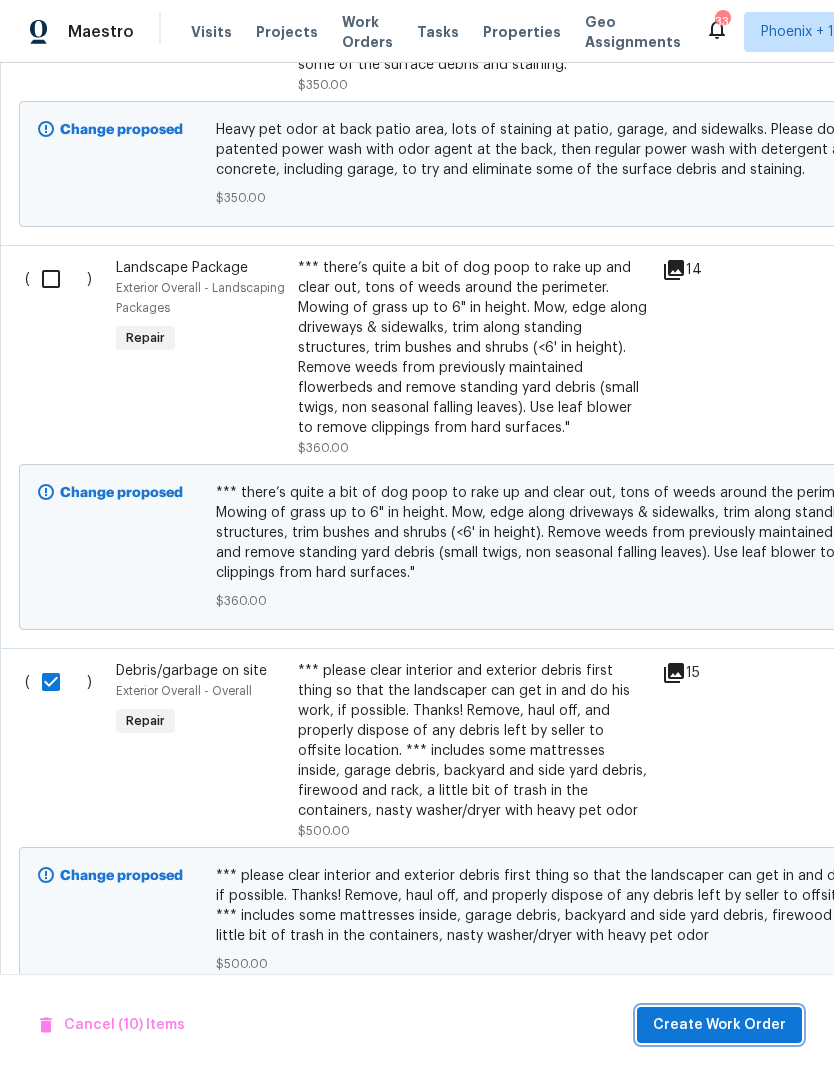 click on "Create Work Order" at bounding box center (719, 1025) 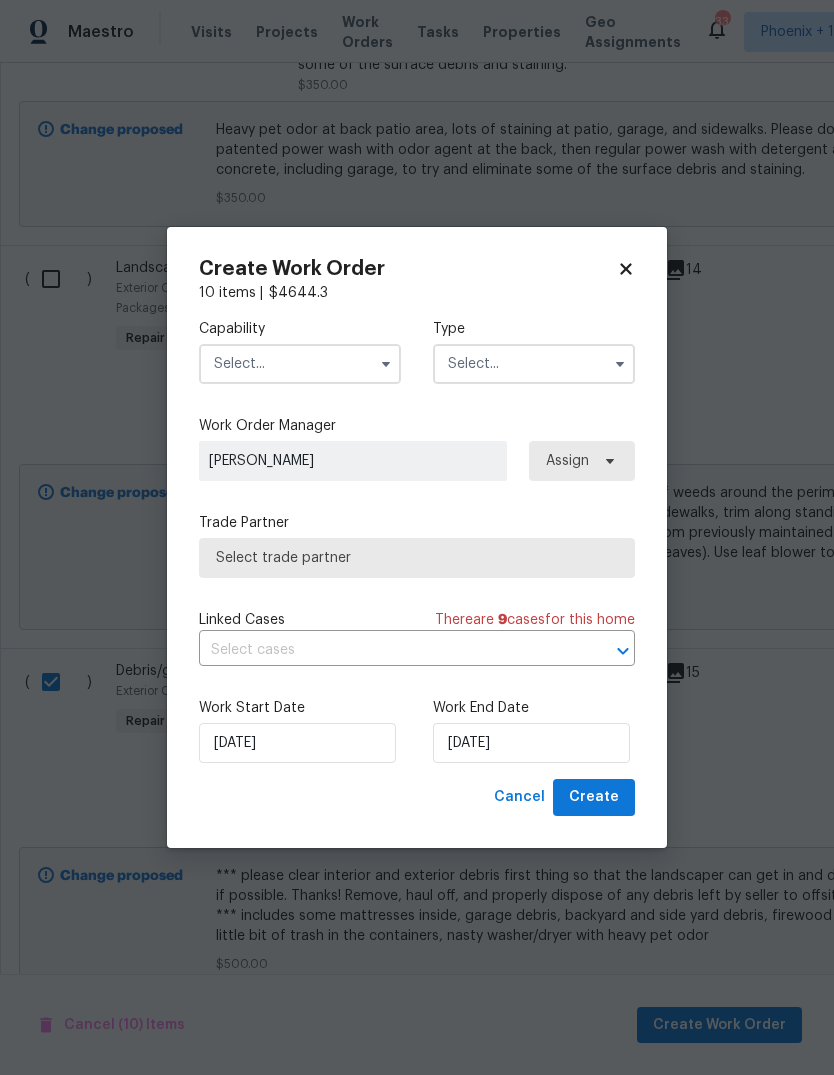 click at bounding box center (300, 364) 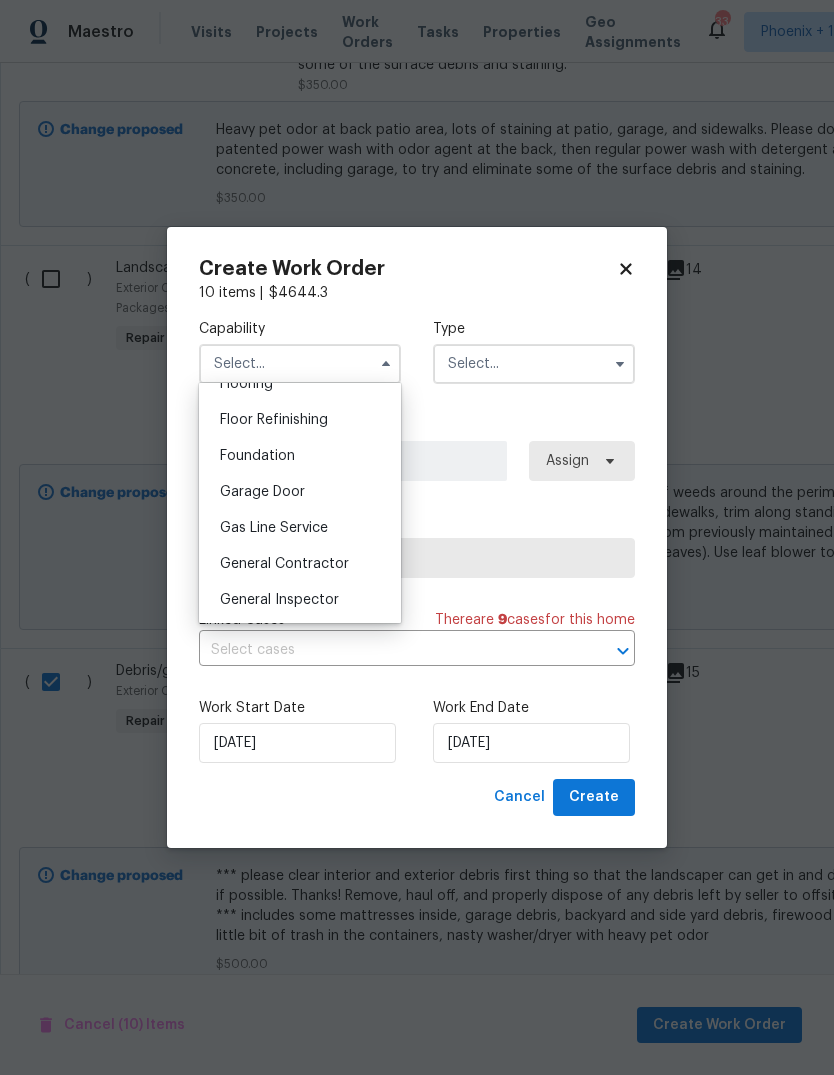 scroll, scrollTop: 814, scrollLeft: 0, axis: vertical 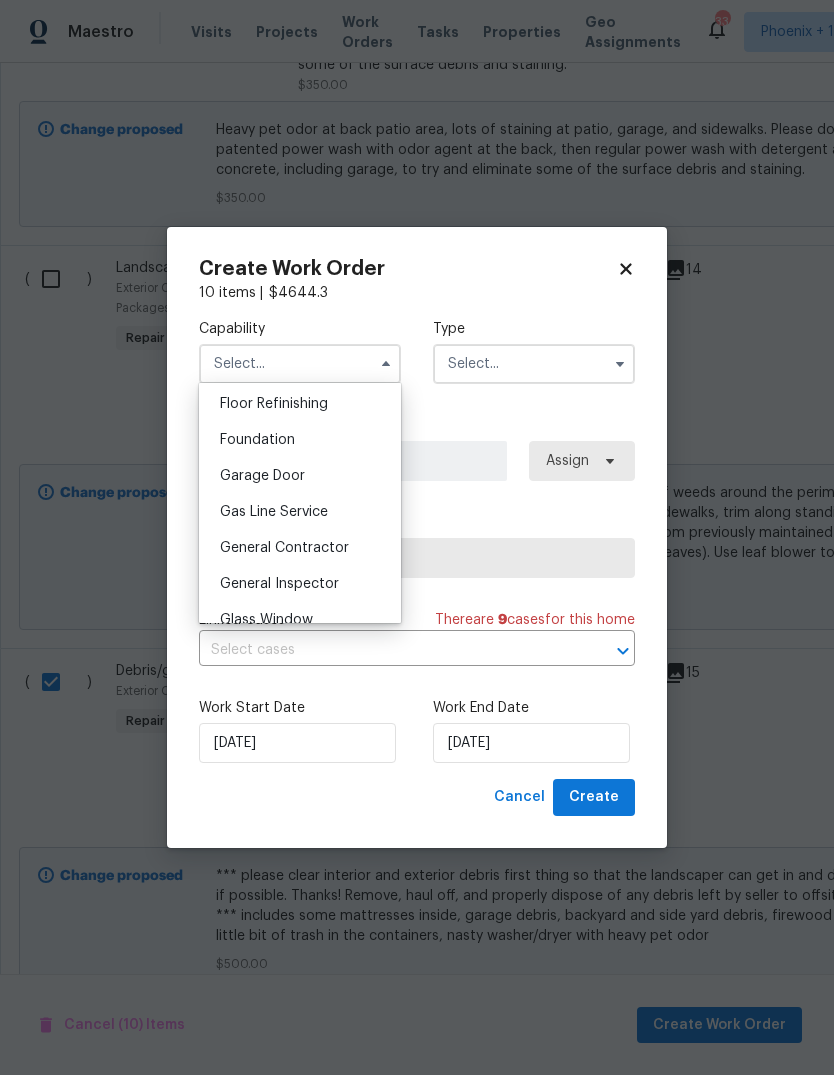 click on "General Contractor" at bounding box center (284, 548) 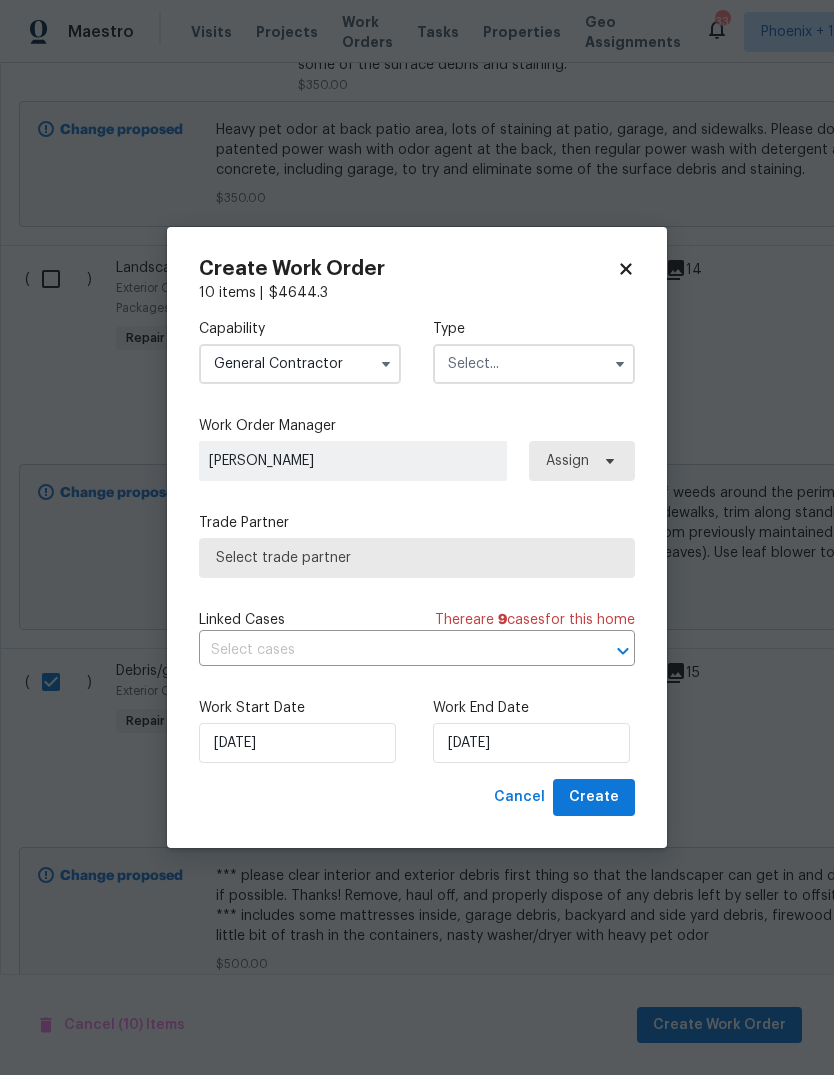 click at bounding box center (534, 364) 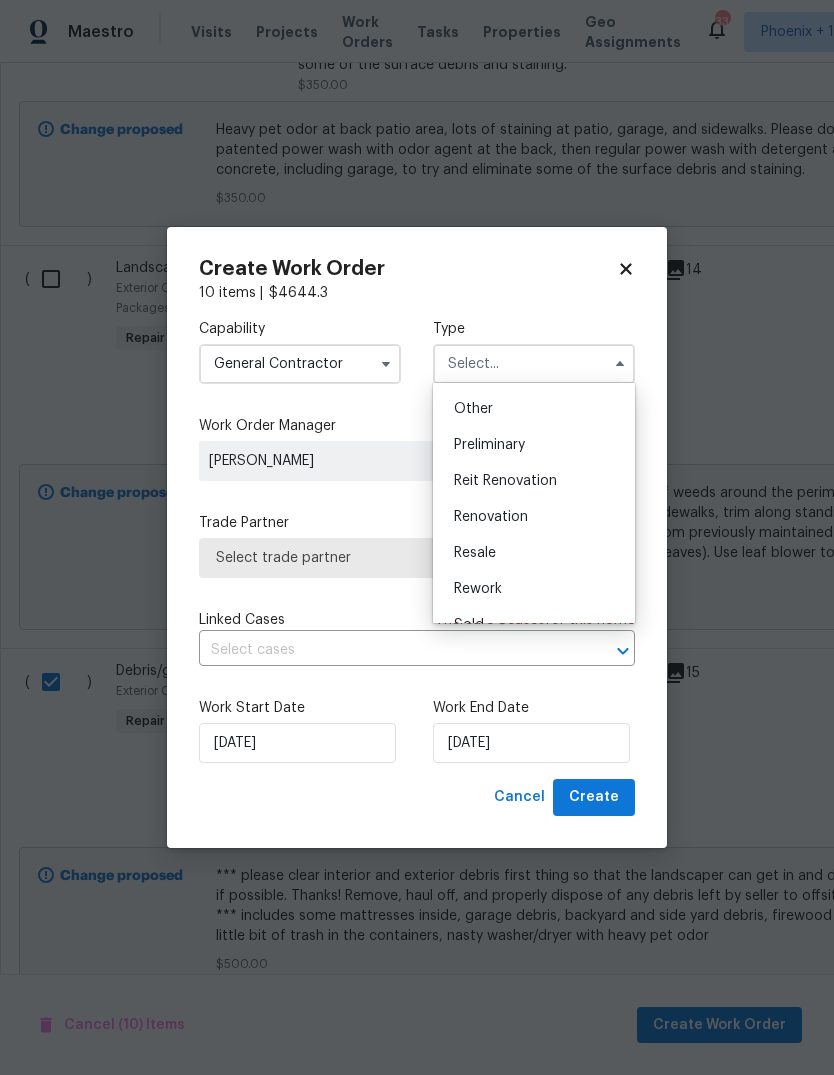 scroll, scrollTop: 402, scrollLeft: 0, axis: vertical 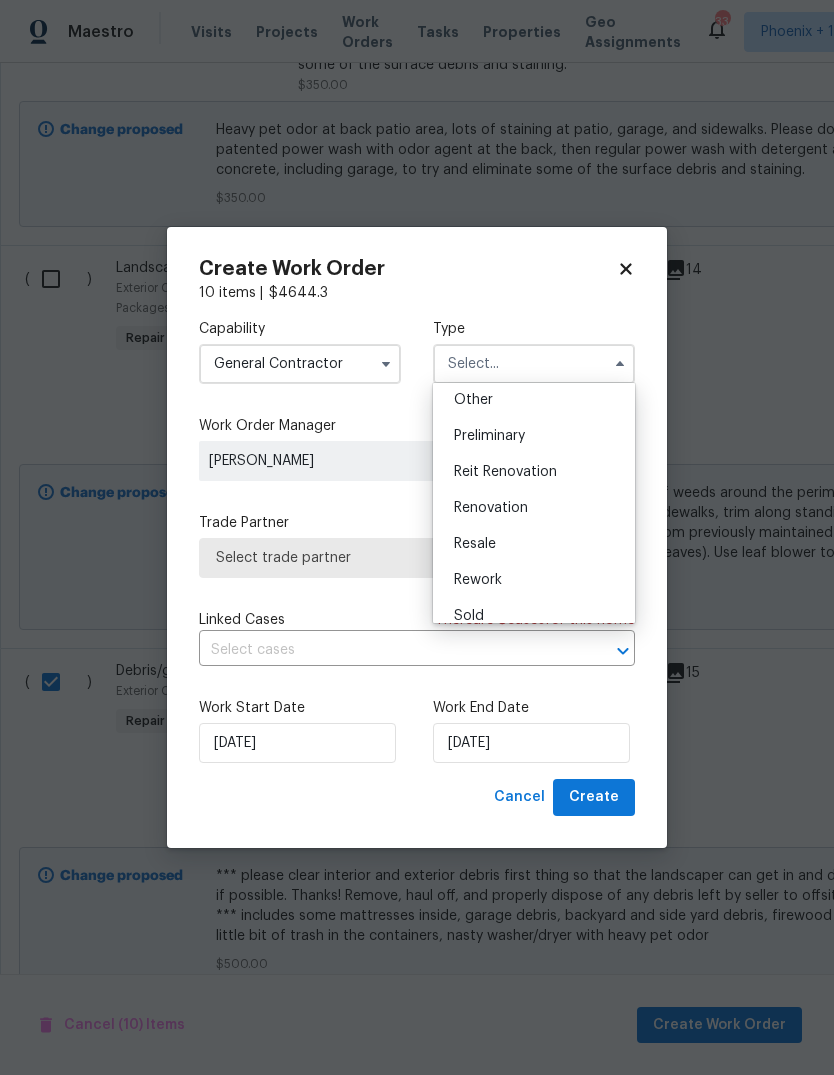 click on "Renovation" at bounding box center [534, 508] 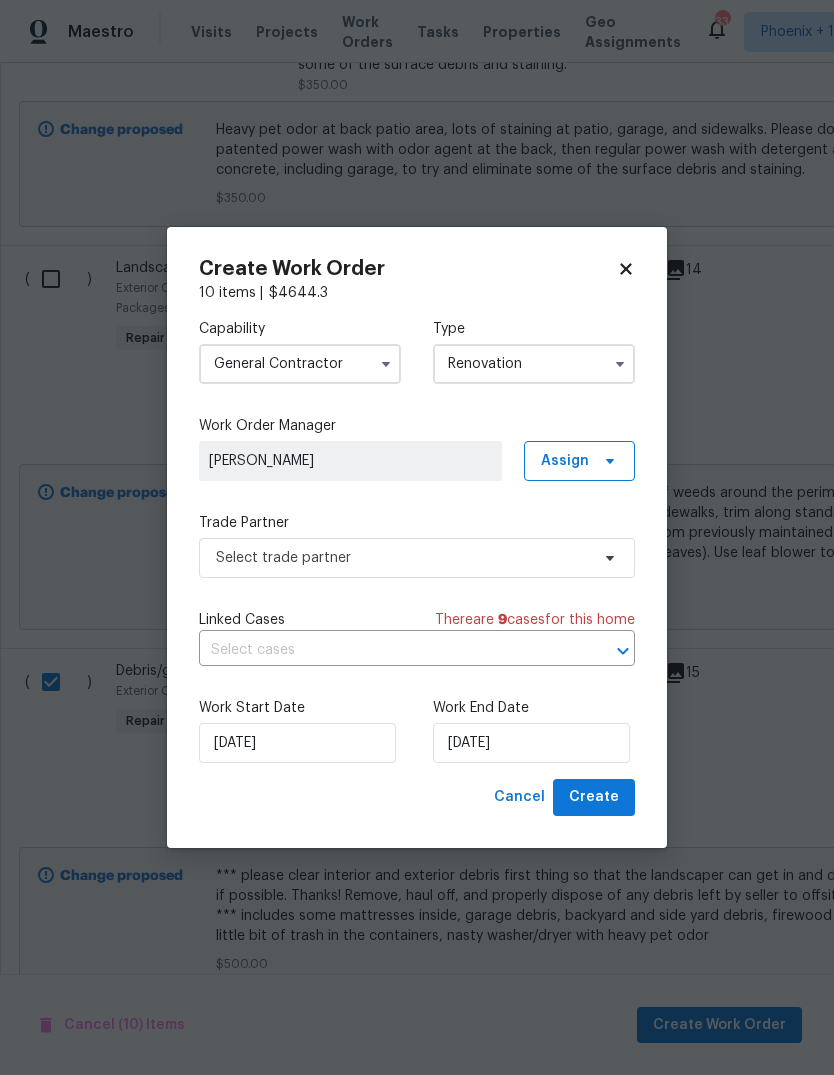 type on "Renovation" 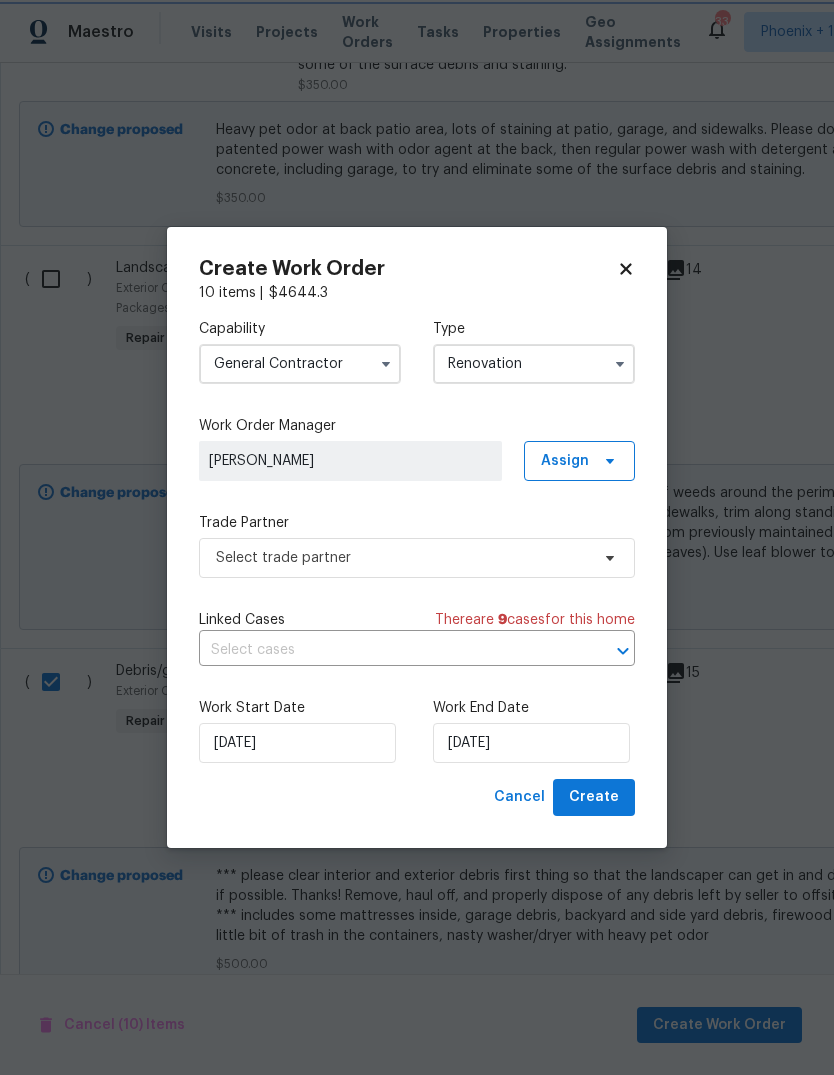 scroll, scrollTop: 0, scrollLeft: 0, axis: both 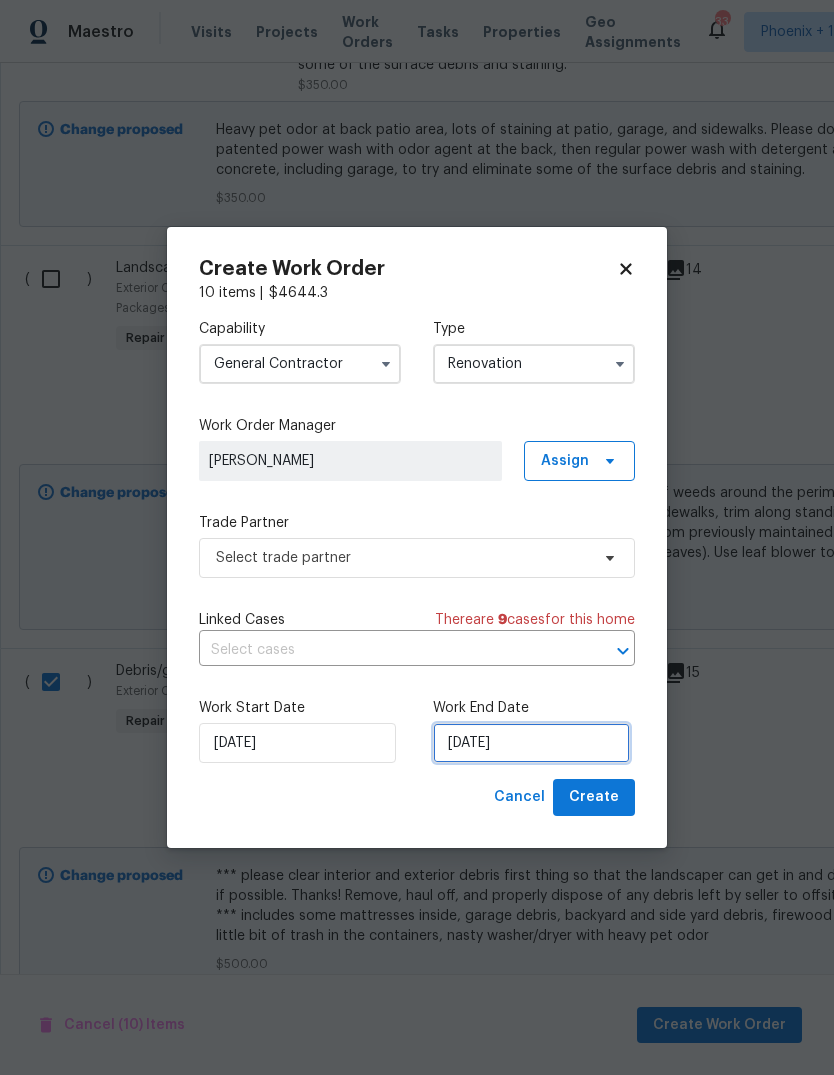 click on "[DATE]" at bounding box center (531, 743) 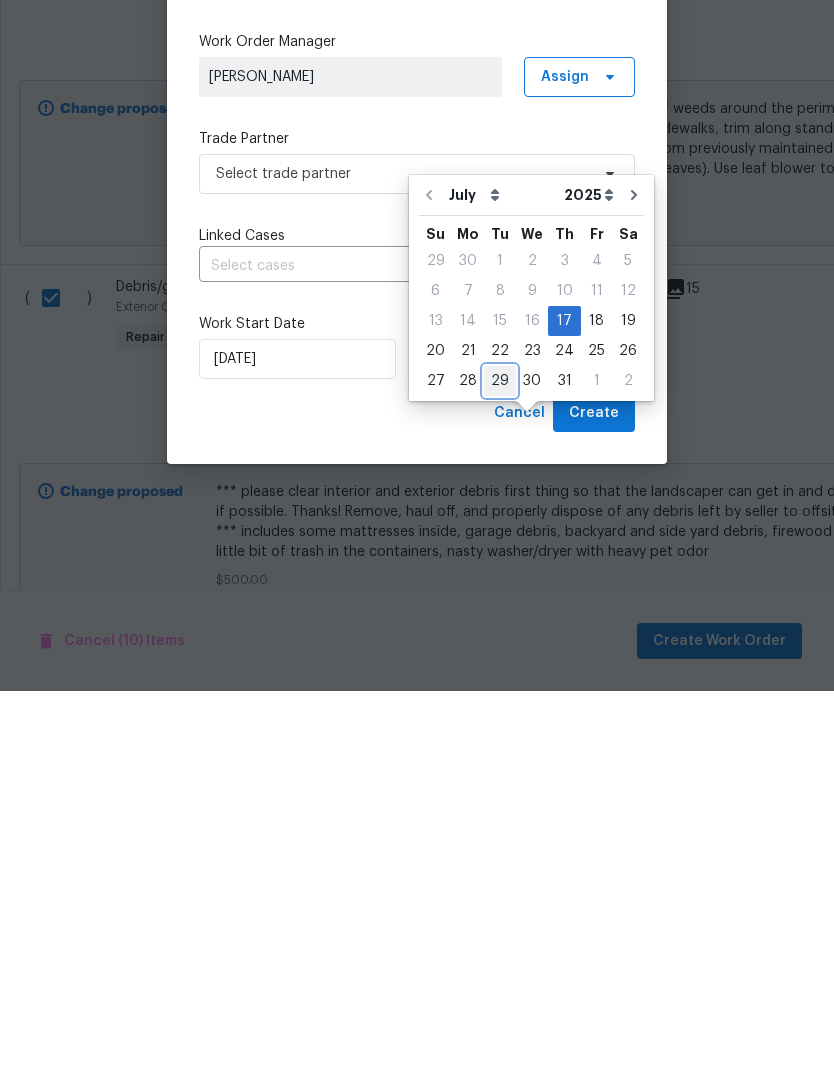 click on "29" at bounding box center (500, 765) 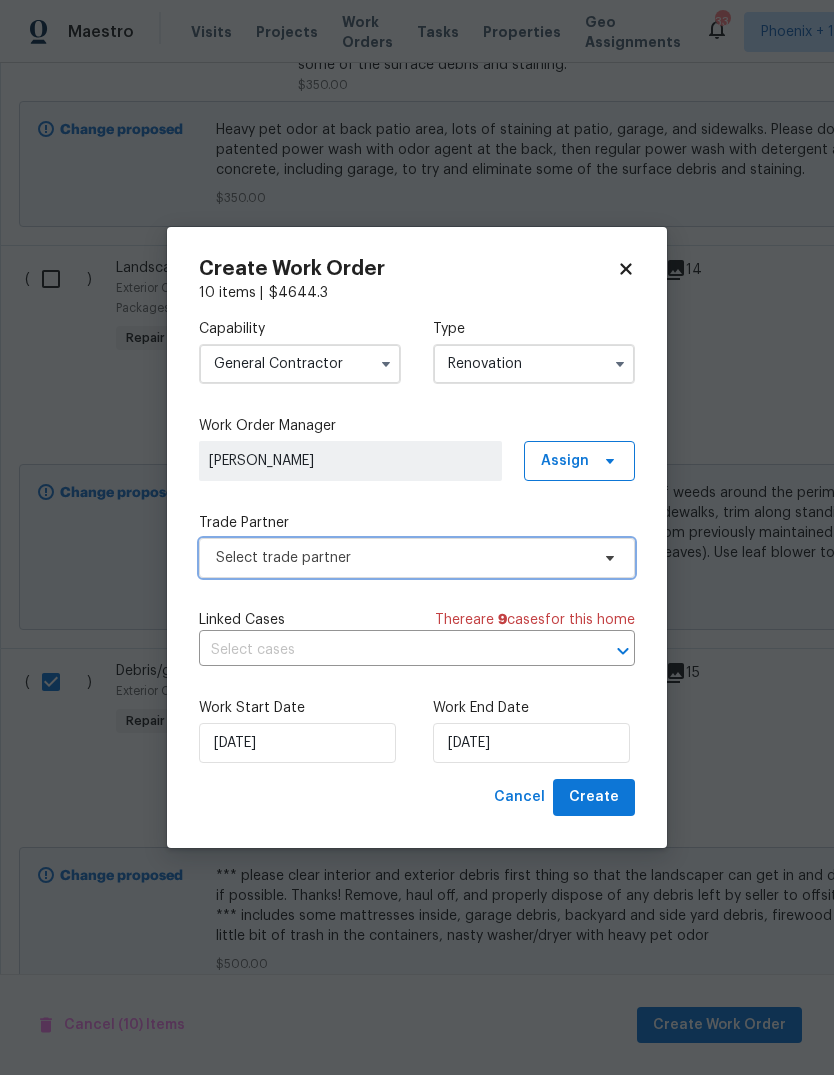 click on "Select trade partner" at bounding box center (402, 558) 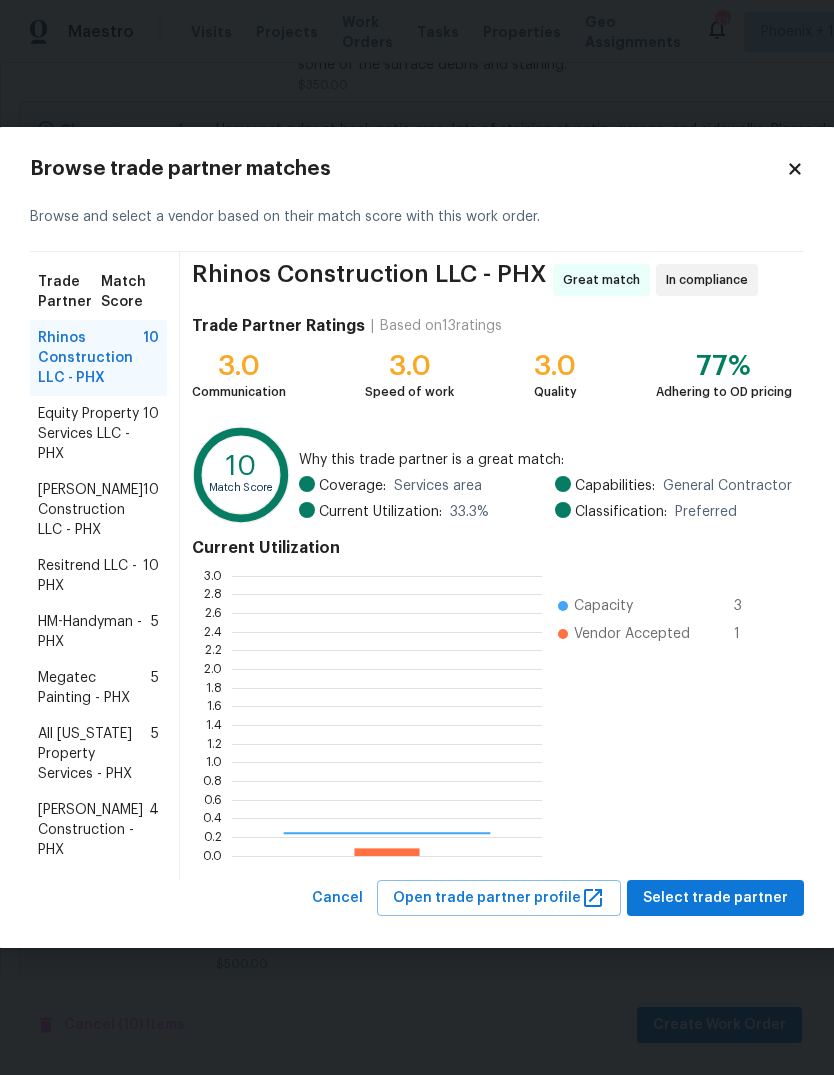 scroll, scrollTop: 2, scrollLeft: 2, axis: both 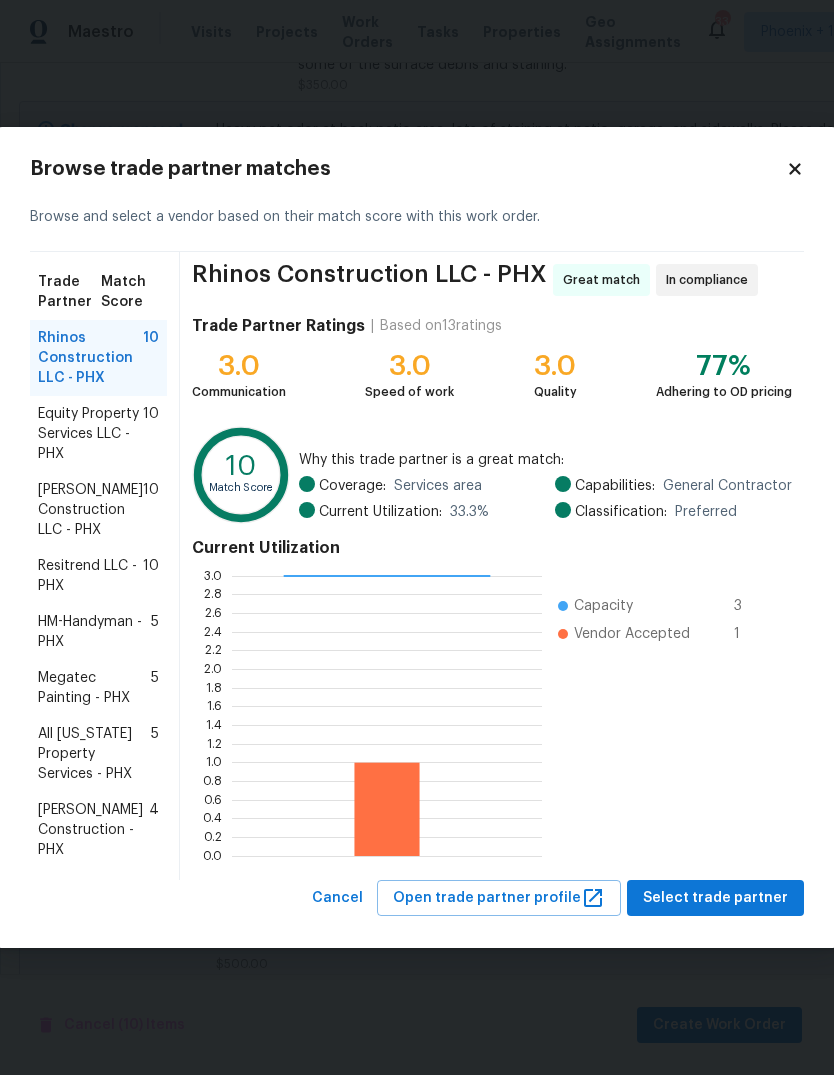 click on "Equity Property Services LLC - PHX" at bounding box center (90, 434) 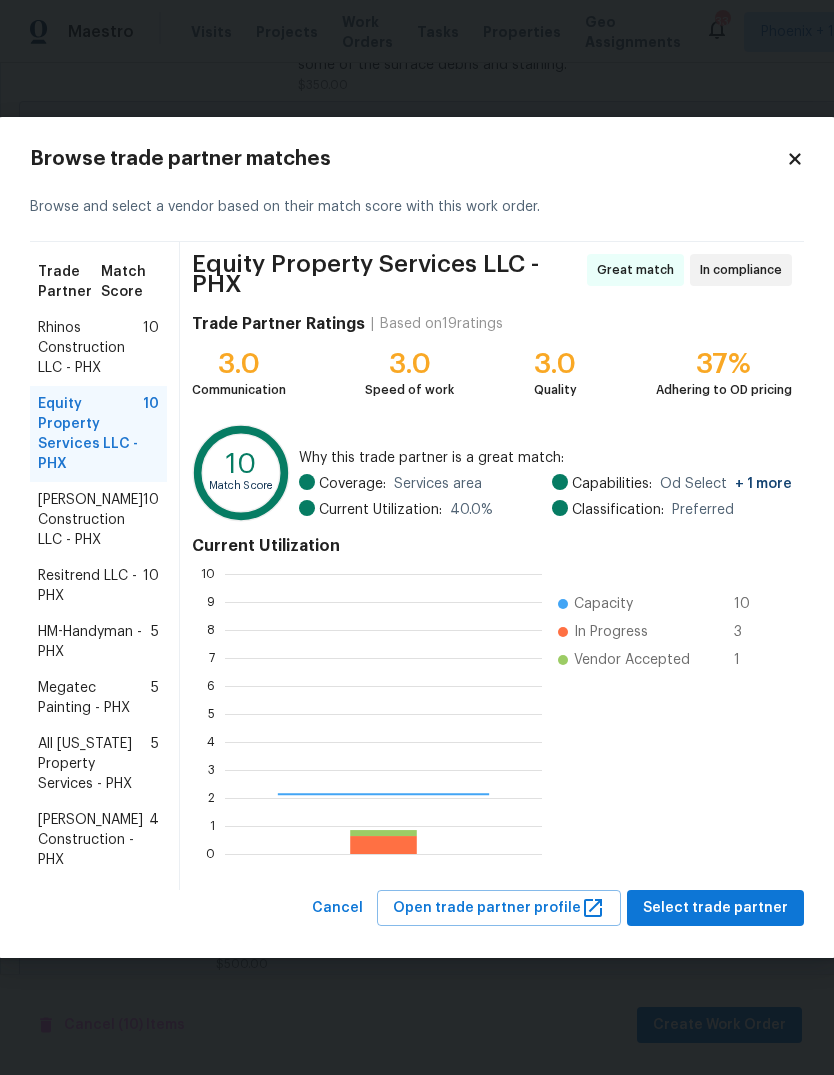 scroll, scrollTop: 2, scrollLeft: 2, axis: both 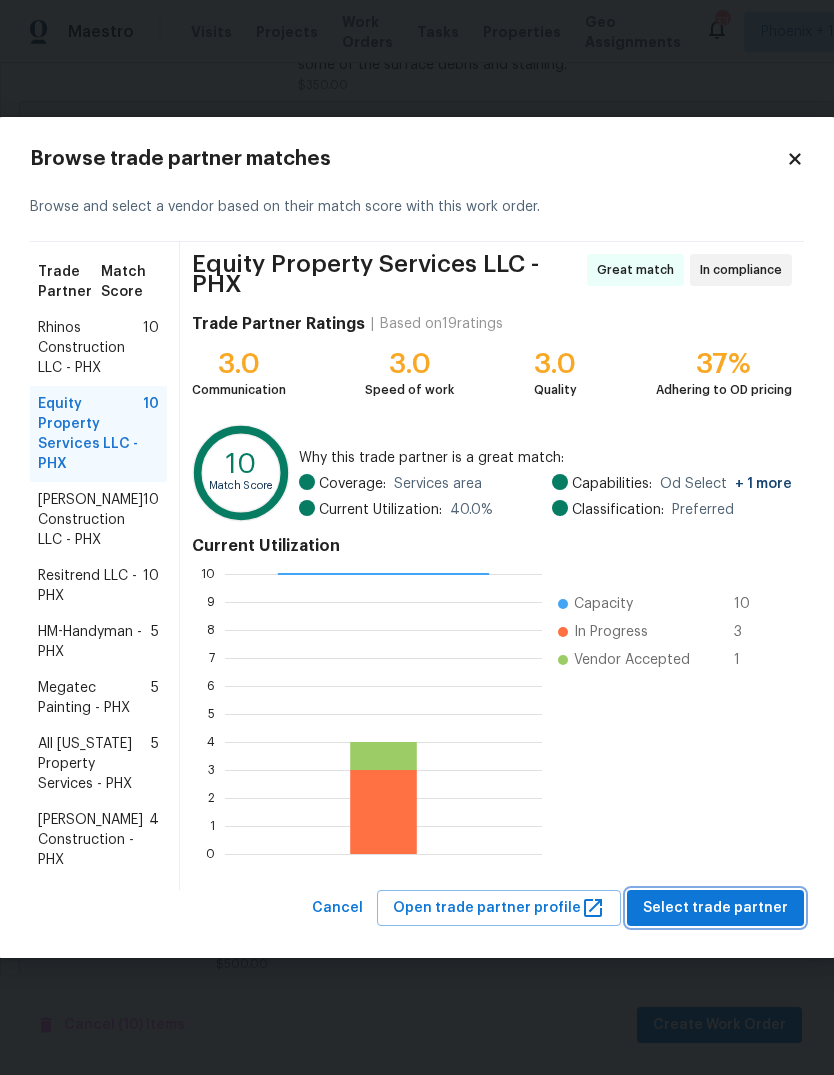 click on "Select trade partner" at bounding box center (715, 908) 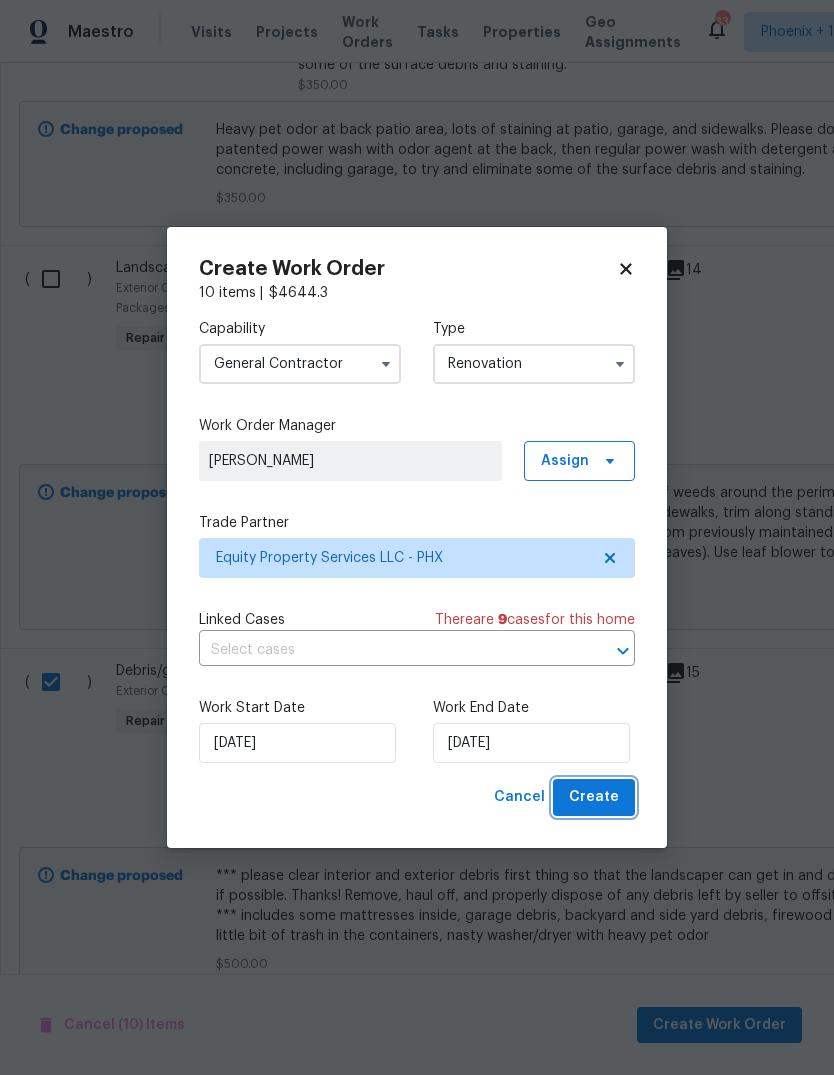 click on "Create" at bounding box center (594, 797) 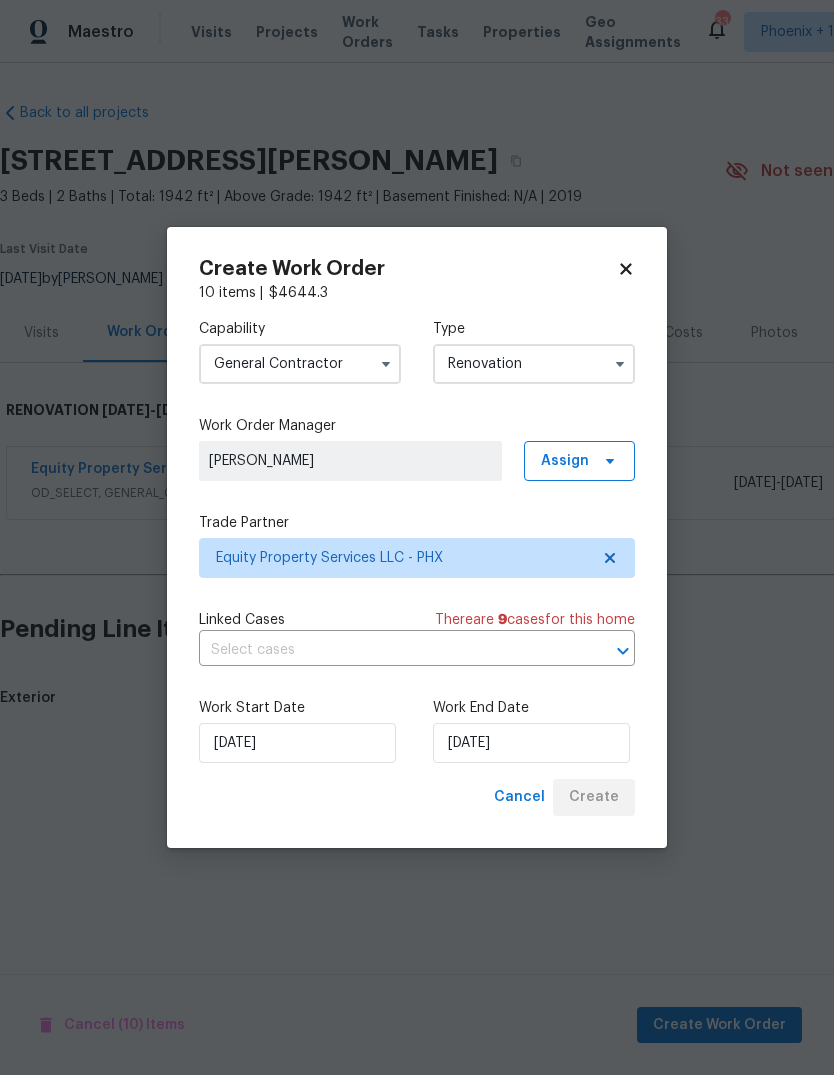 scroll, scrollTop: 0, scrollLeft: 0, axis: both 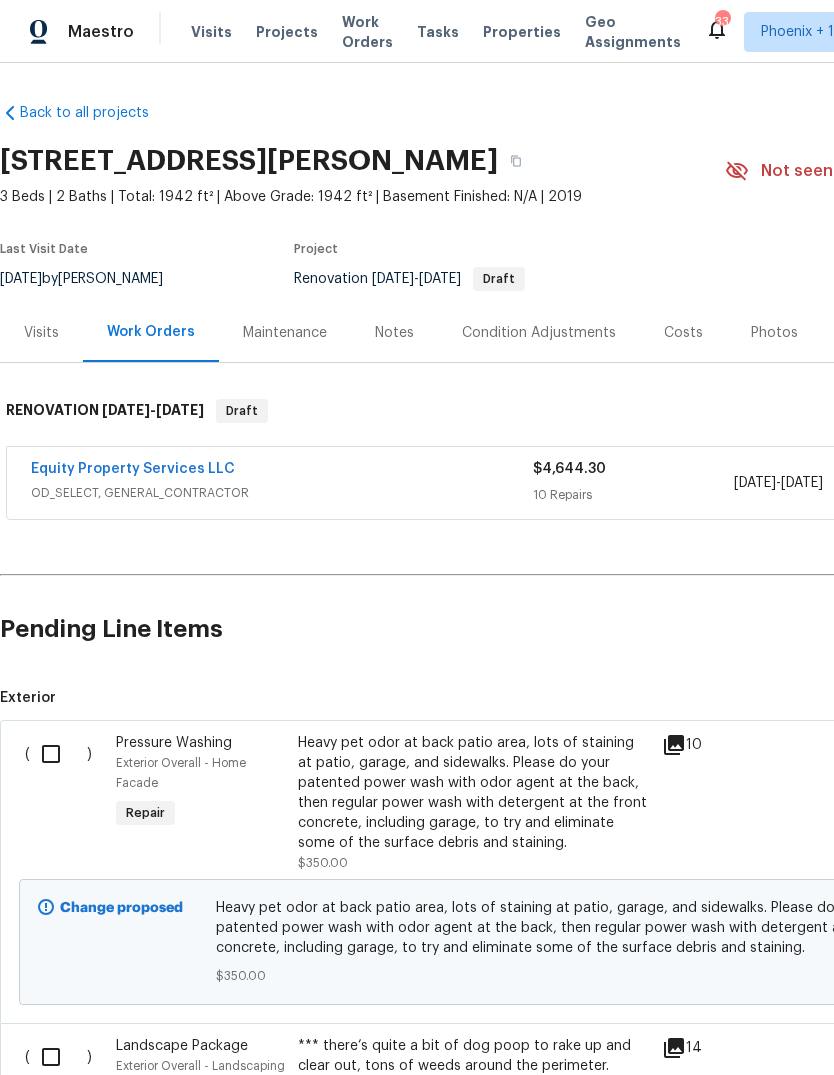 click at bounding box center [58, 754] 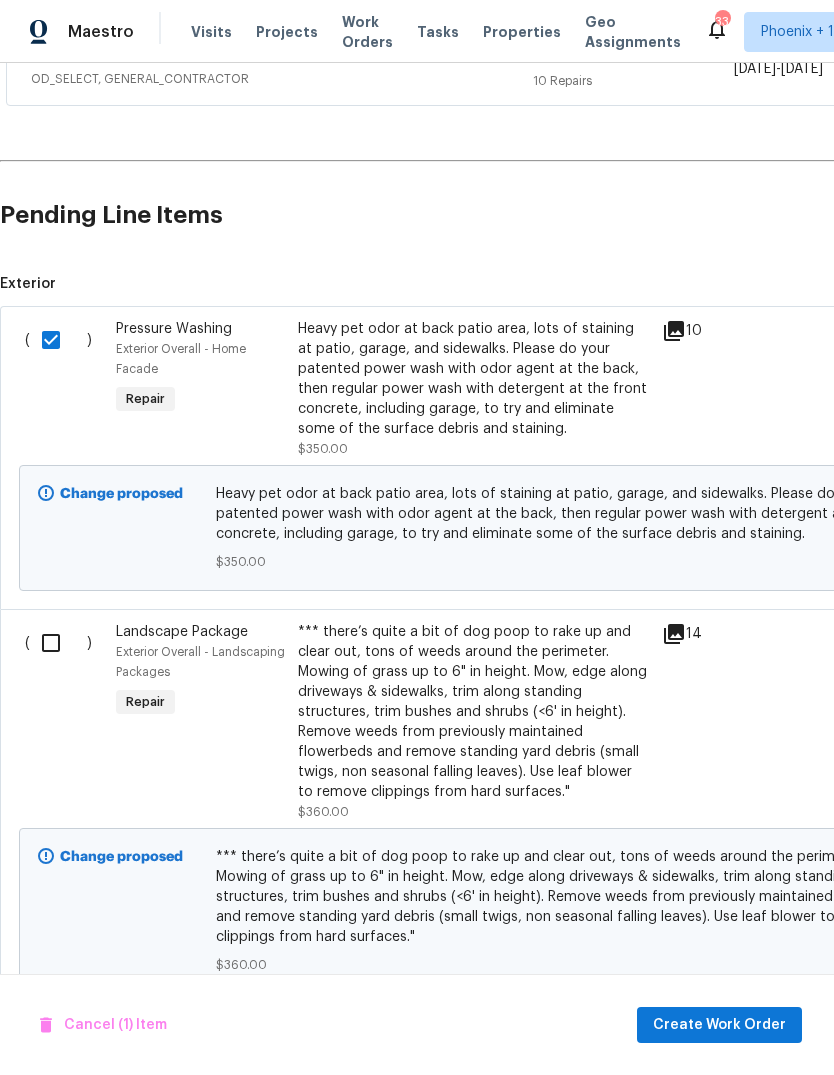 scroll, scrollTop: 414, scrollLeft: 0, axis: vertical 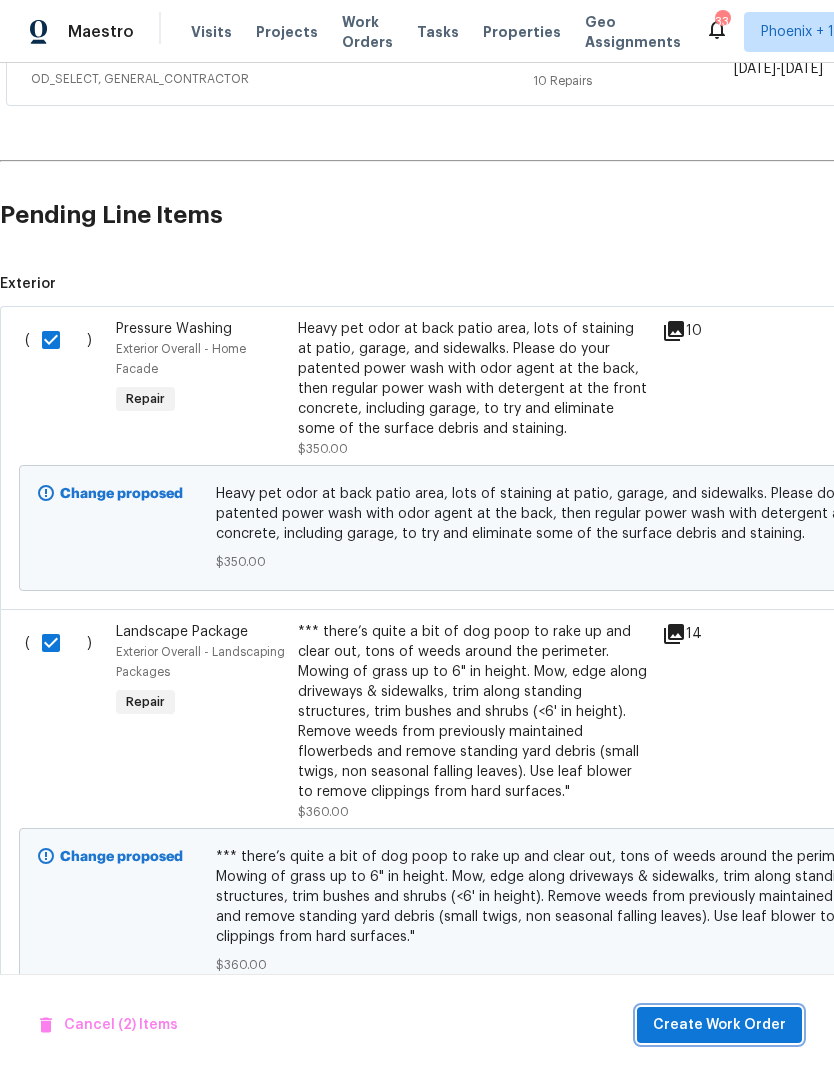 click on "Create Work Order" at bounding box center (719, 1025) 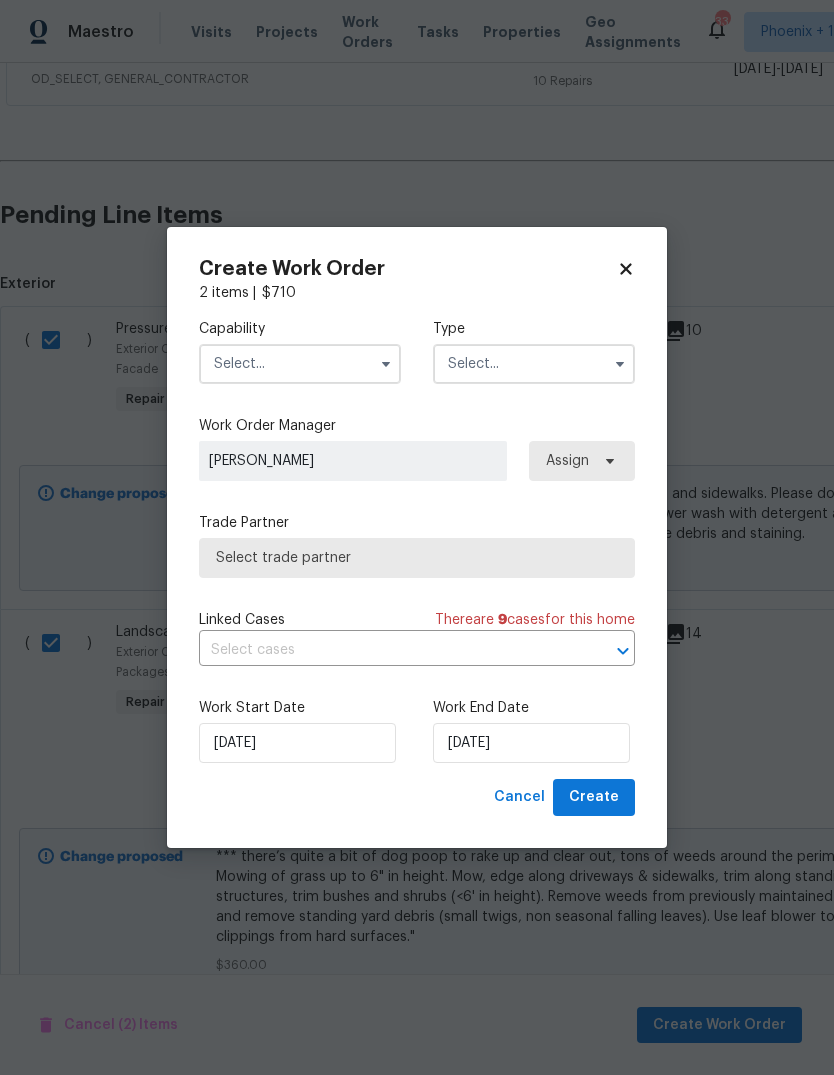 click at bounding box center (300, 364) 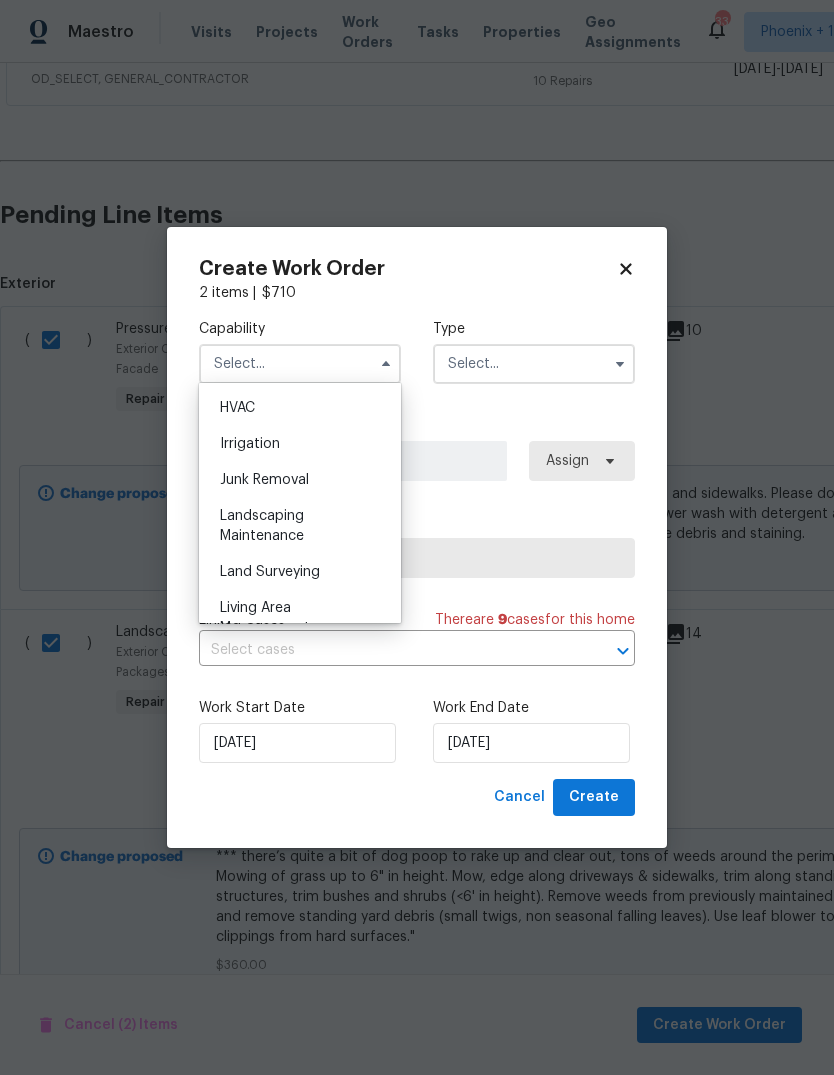 scroll, scrollTop: 1207, scrollLeft: 0, axis: vertical 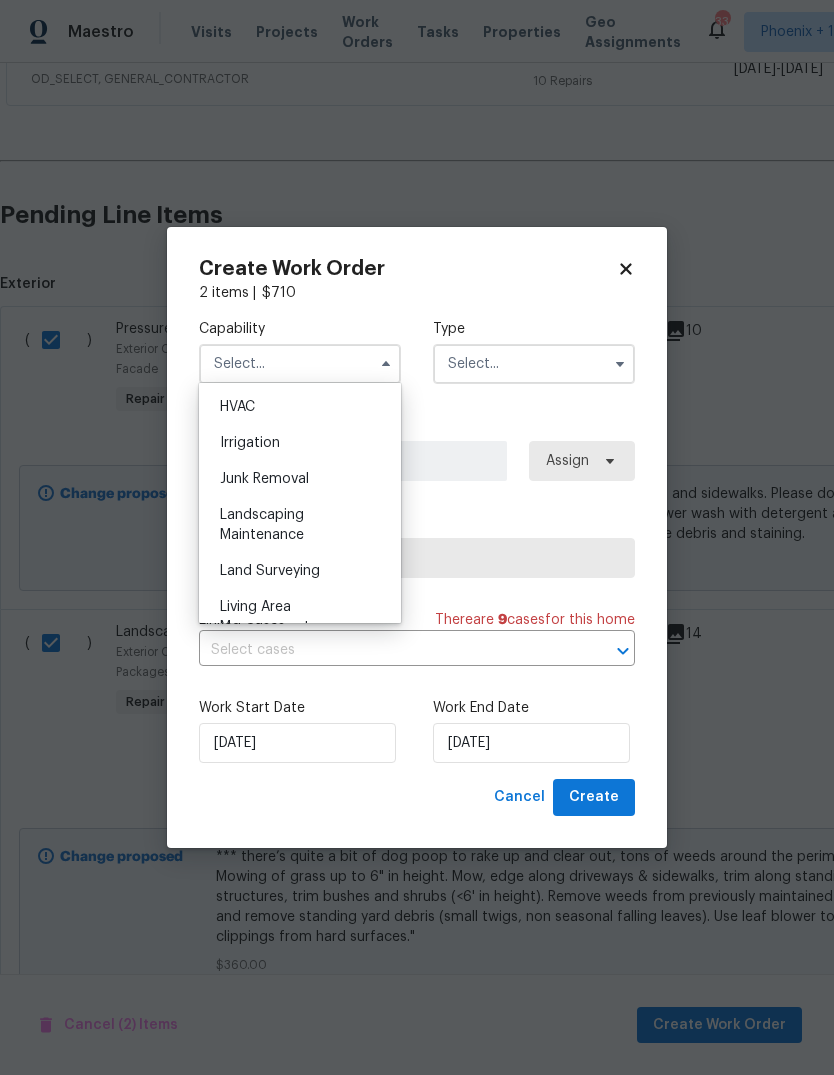 click on "Landscaping Maintenance" at bounding box center (300, 525) 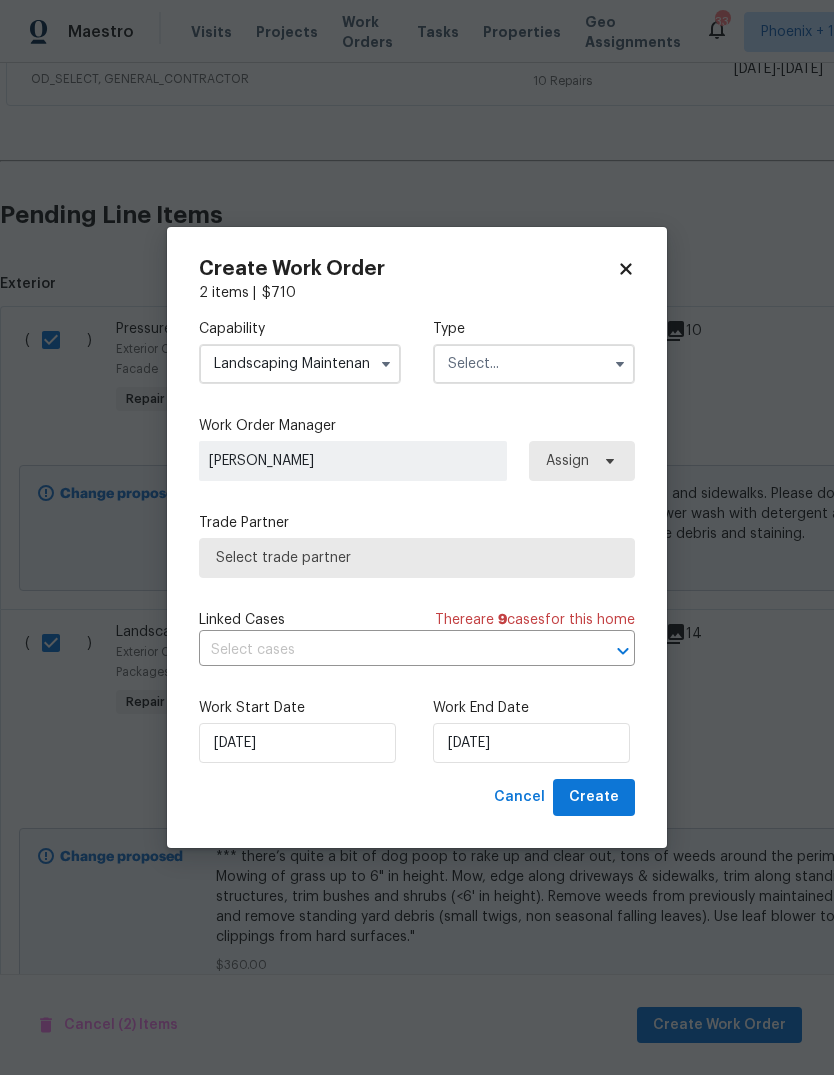 click at bounding box center (534, 364) 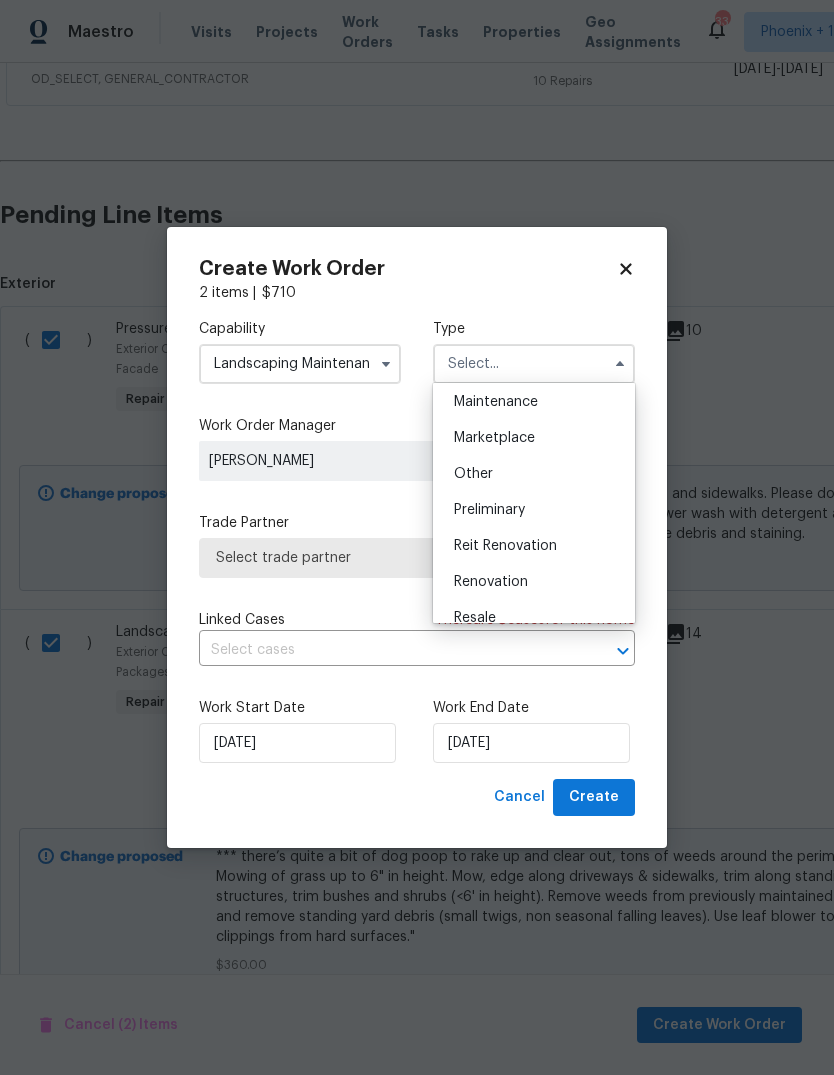scroll, scrollTop: 333, scrollLeft: 0, axis: vertical 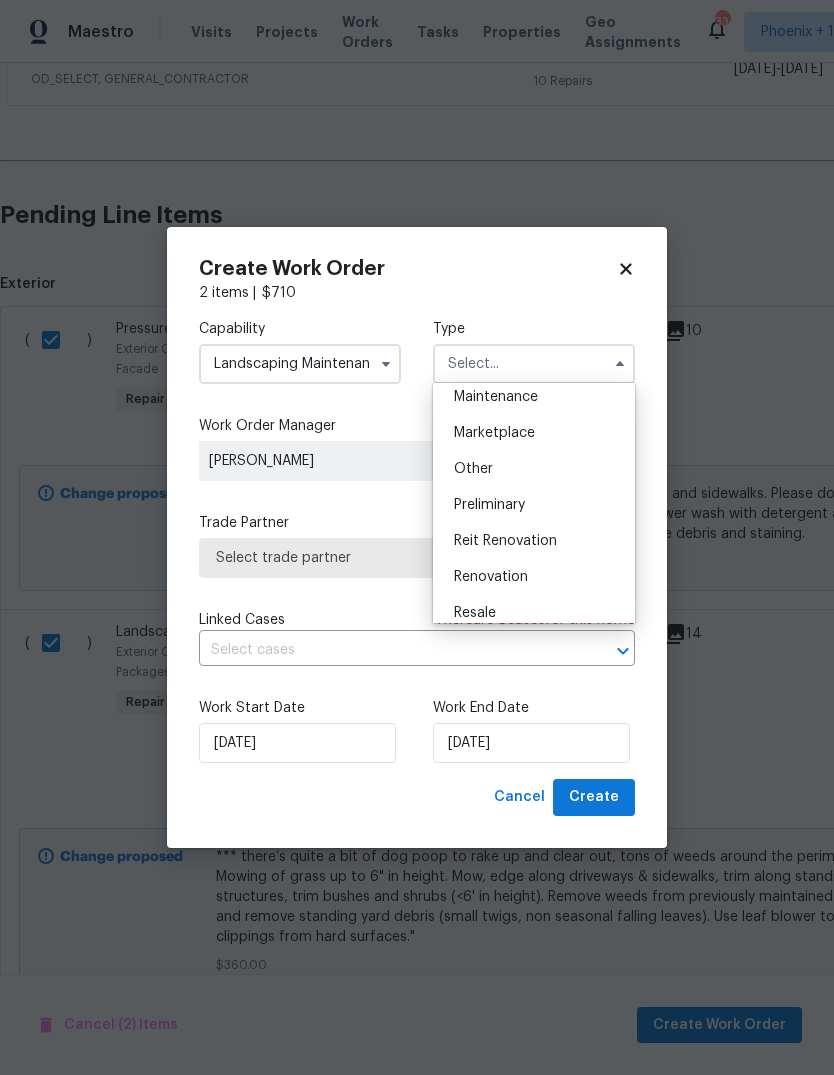 click on "Renovation" at bounding box center (491, 577) 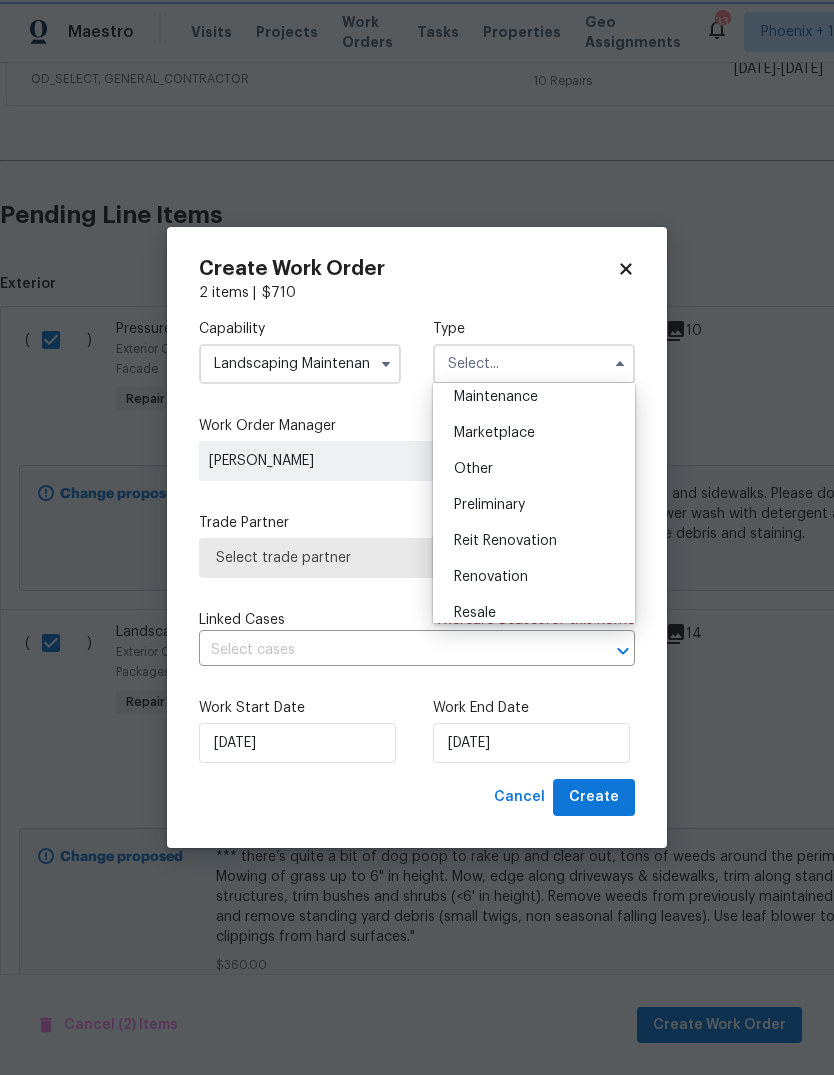 type on "Renovation" 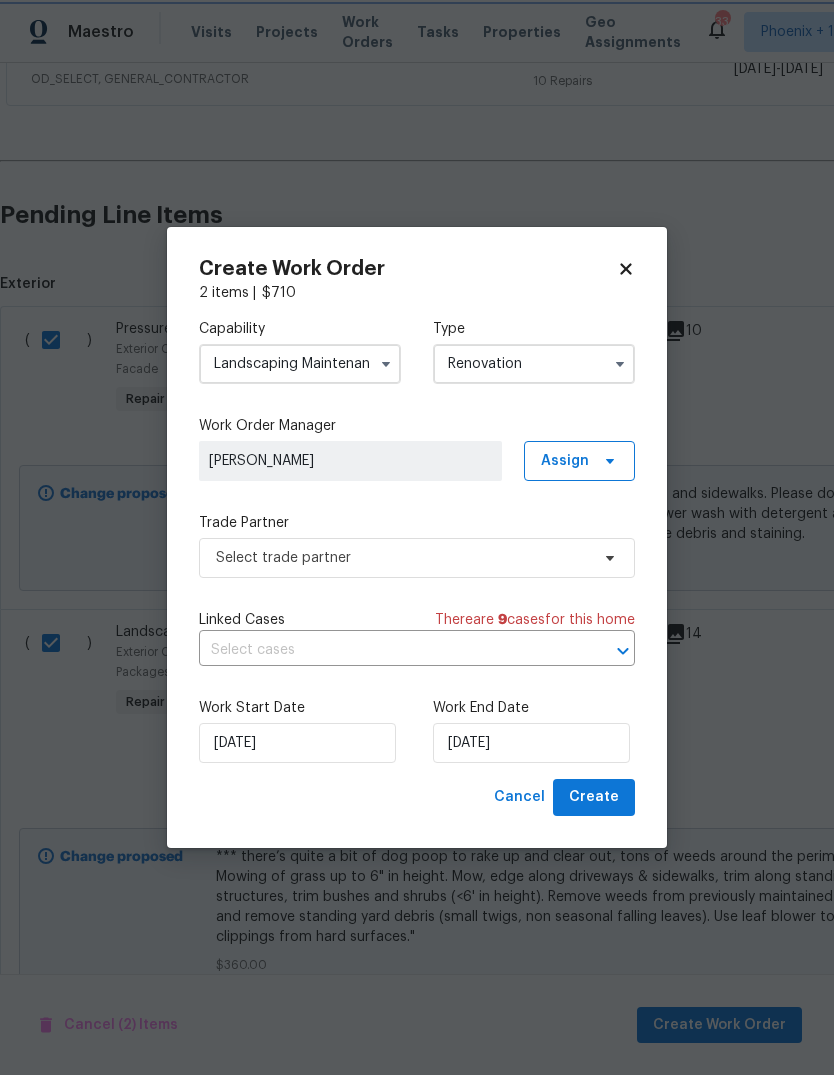 scroll, scrollTop: 0, scrollLeft: 0, axis: both 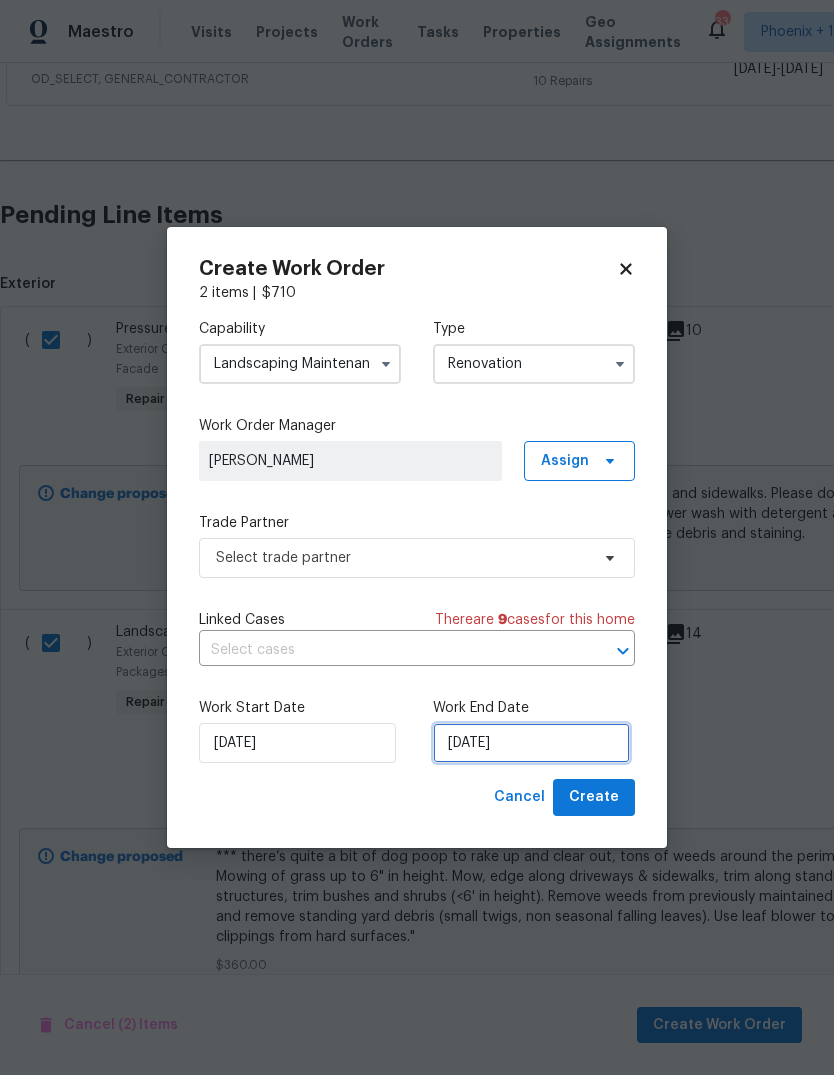 click on "[DATE]" at bounding box center (531, 743) 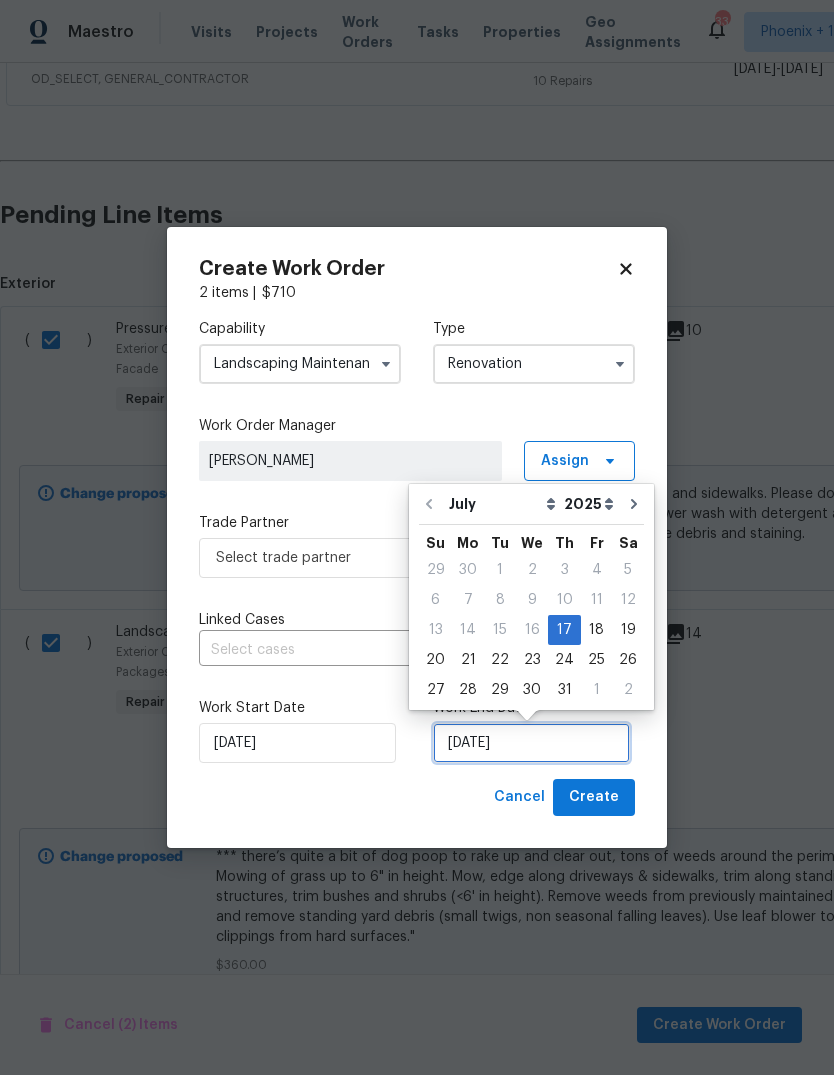 scroll, scrollTop: 15, scrollLeft: 0, axis: vertical 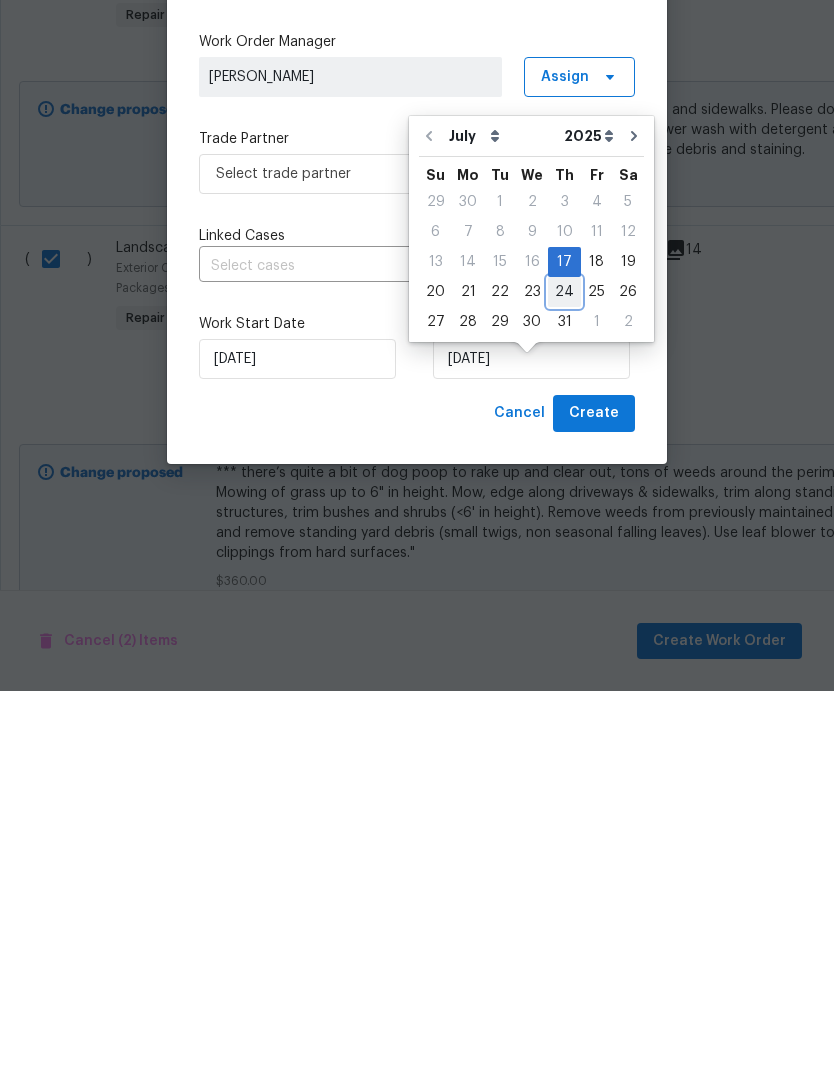click on "24" at bounding box center (564, 676) 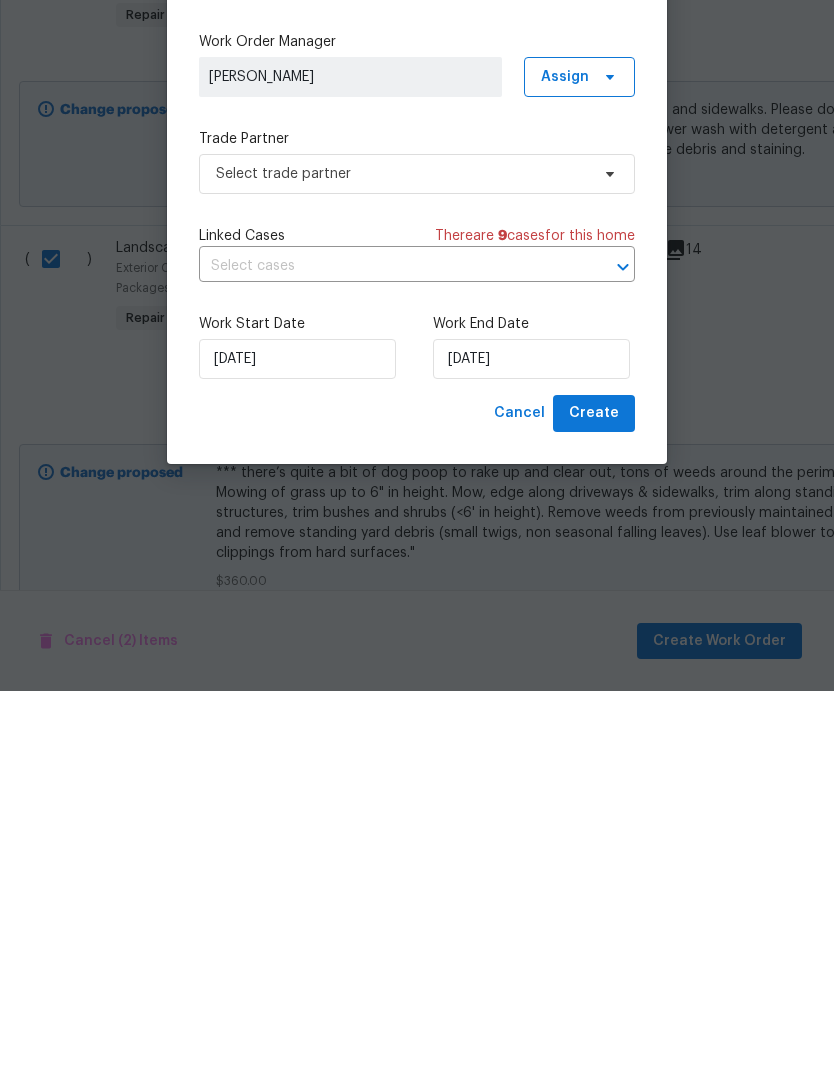type on "[DATE]" 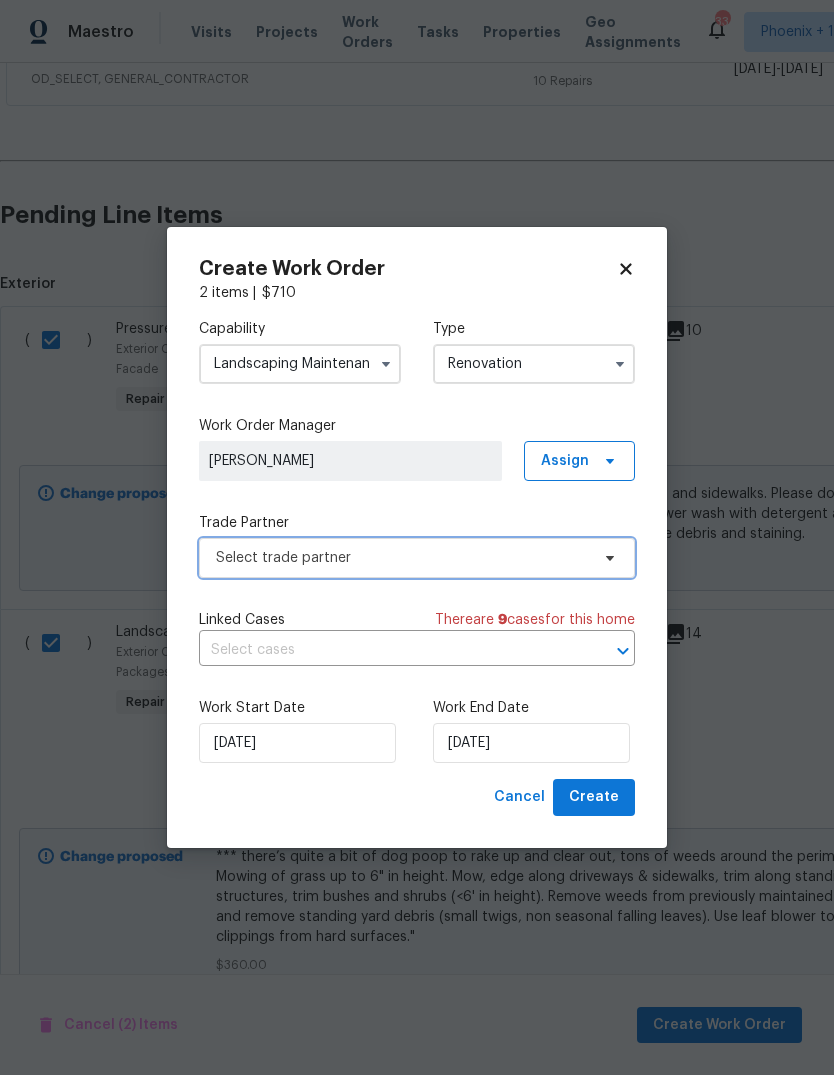 click on "Select trade partner" at bounding box center [402, 558] 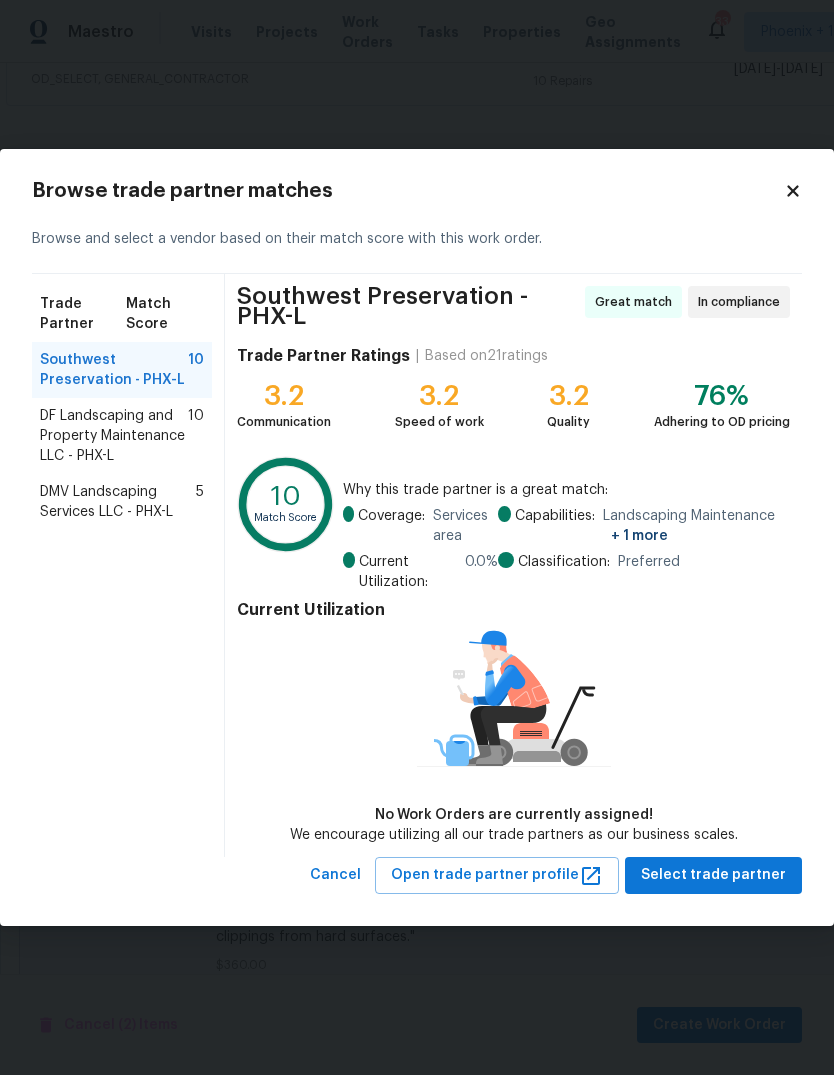 click on "DF Landscaping and Property Maintenance LLC - PHX-L" at bounding box center [114, 436] 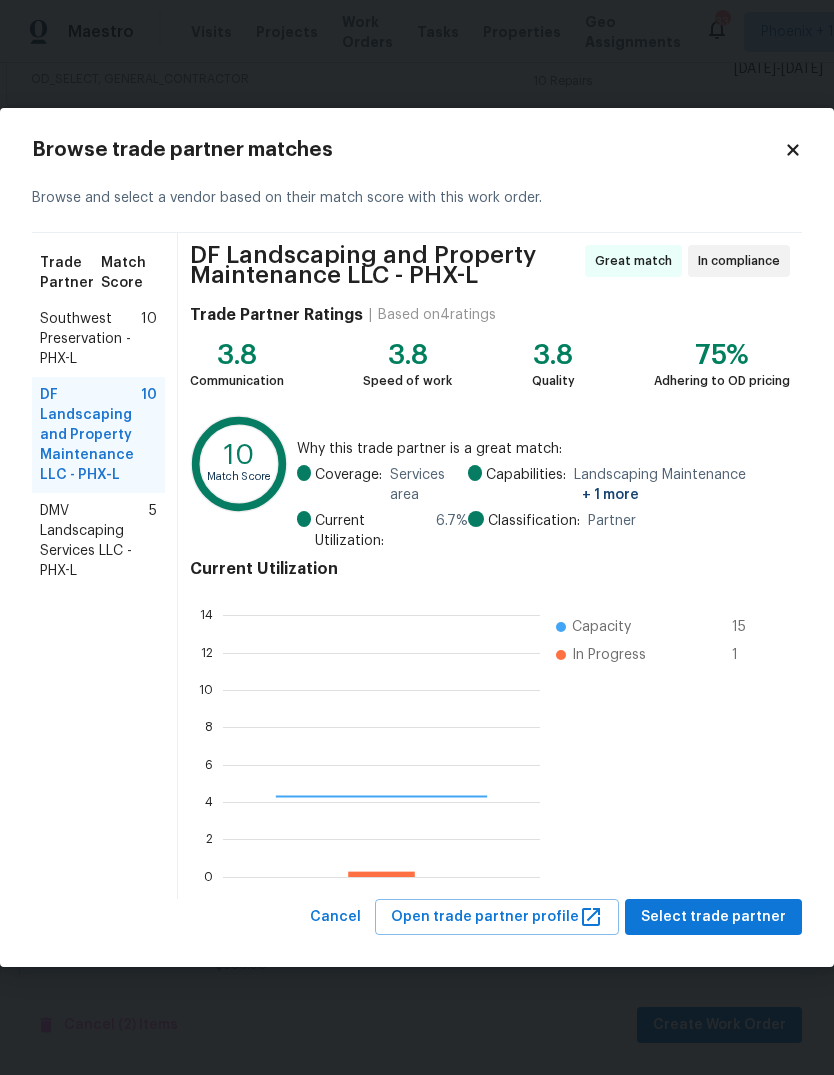 scroll, scrollTop: 2, scrollLeft: 2, axis: both 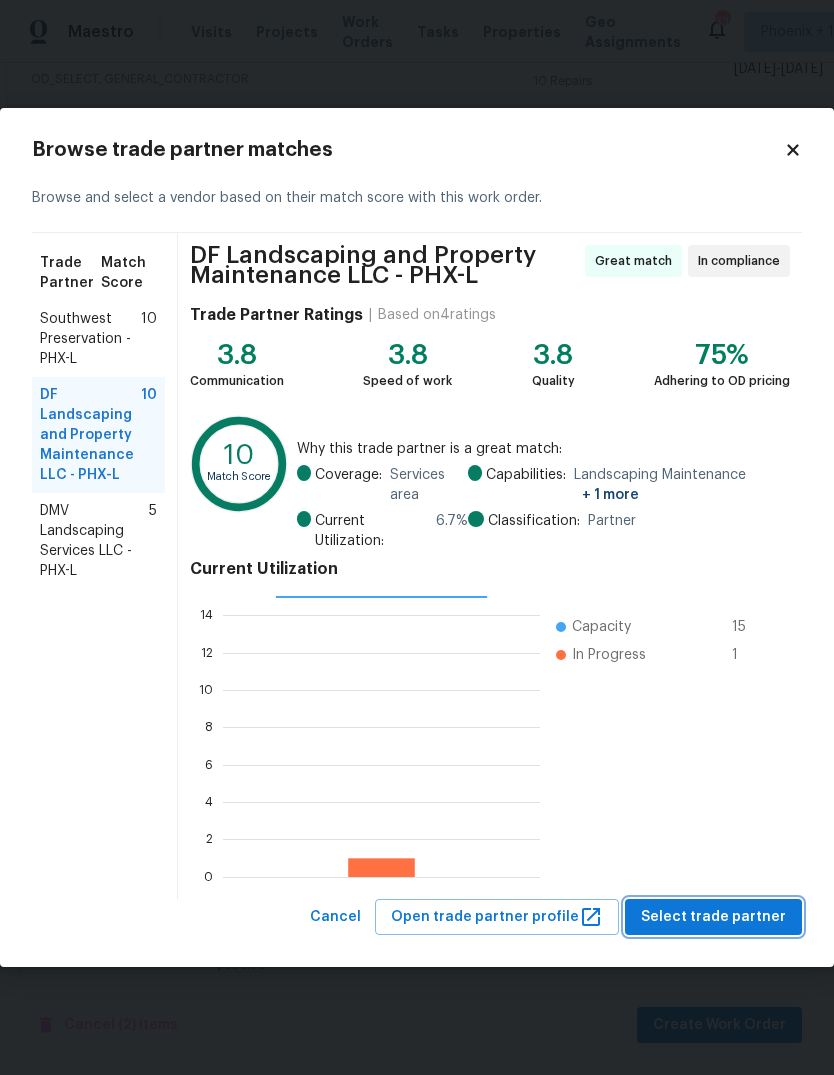 click on "Select trade partner" at bounding box center (713, 917) 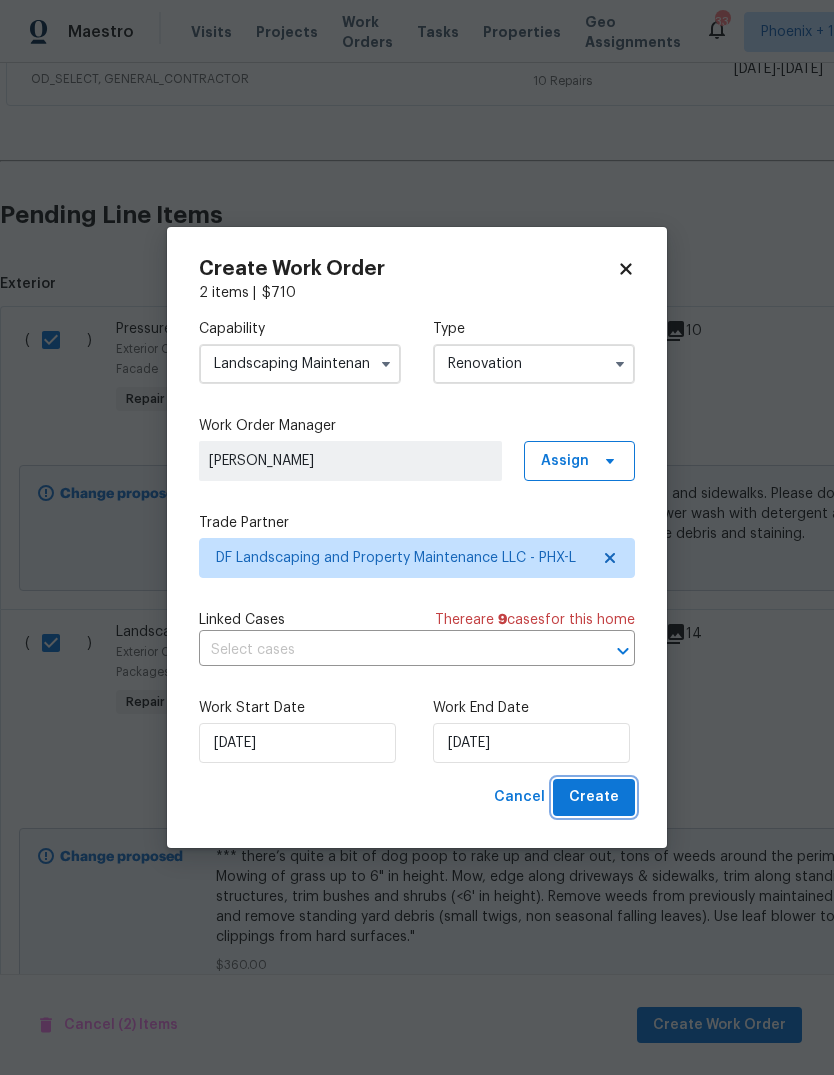 click on "Create" at bounding box center [594, 797] 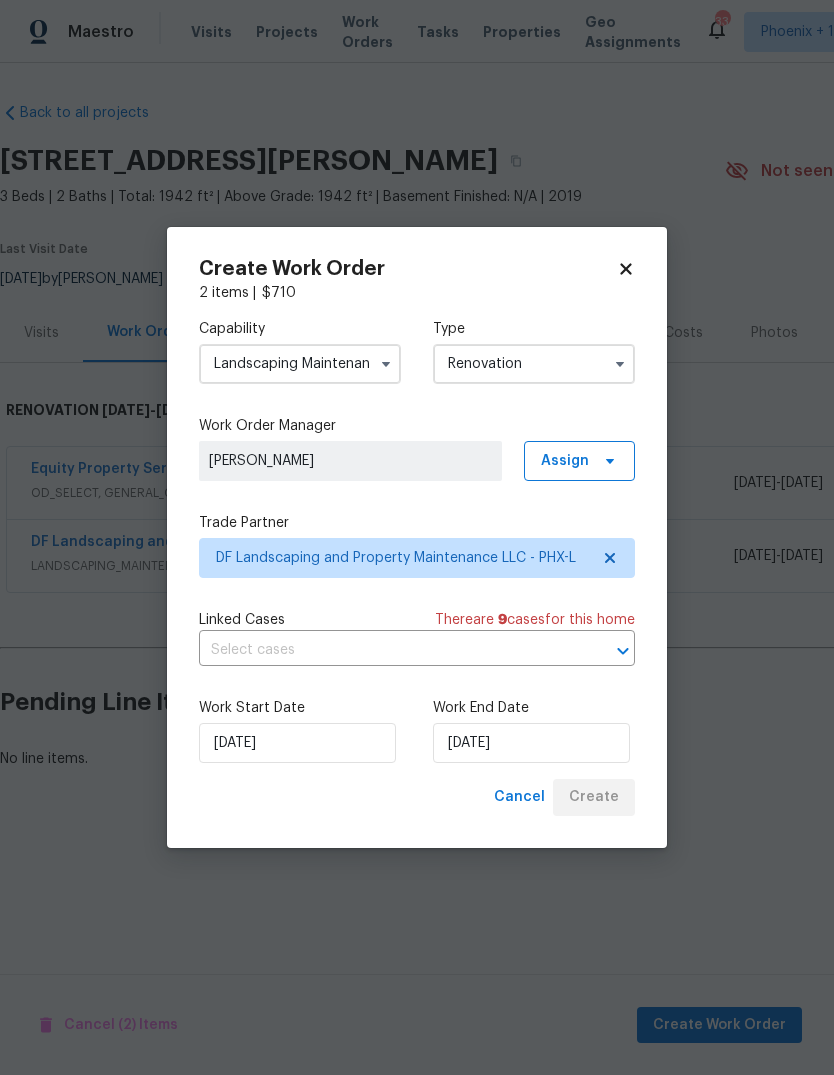 scroll, scrollTop: 0, scrollLeft: 0, axis: both 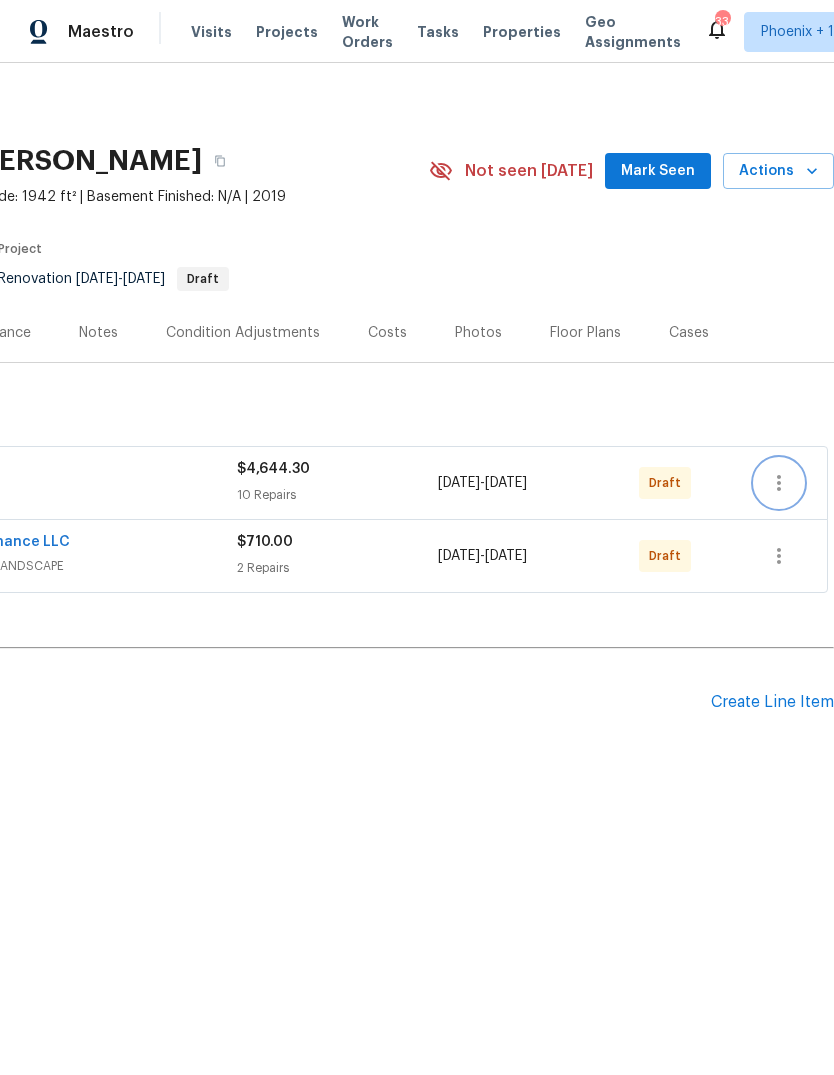 click 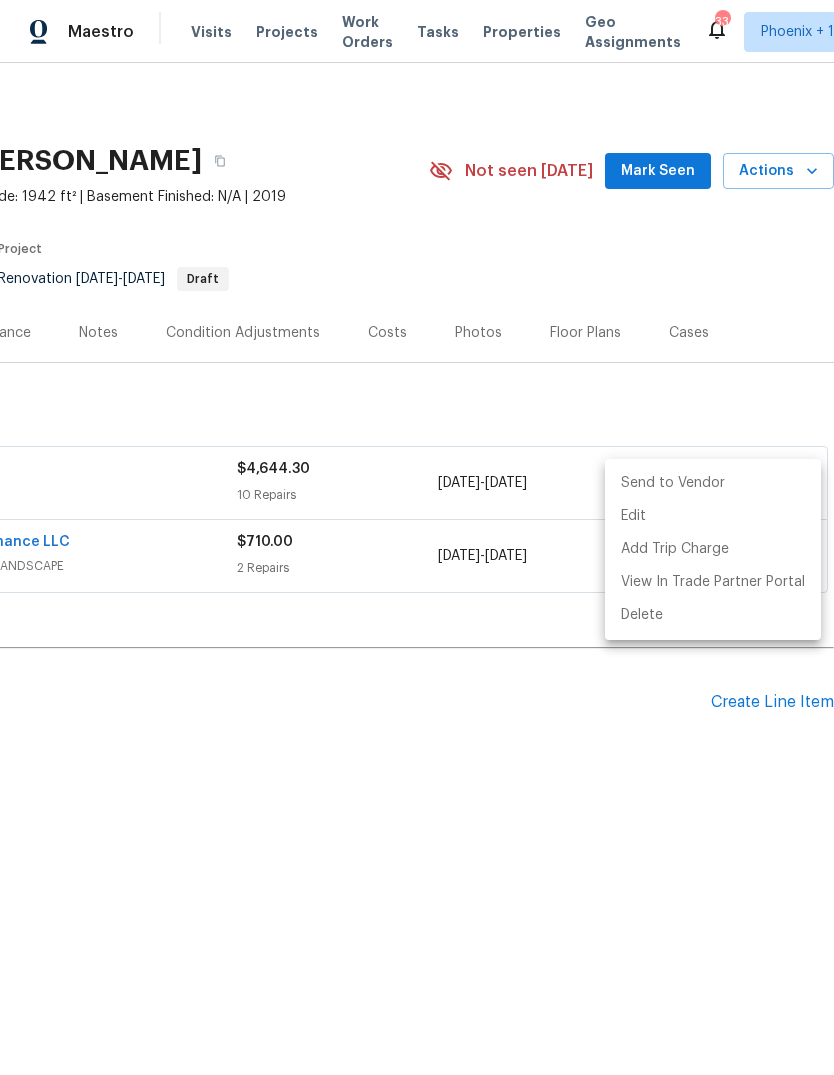 click on "Send to Vendor" at bounding box center (713, 483) 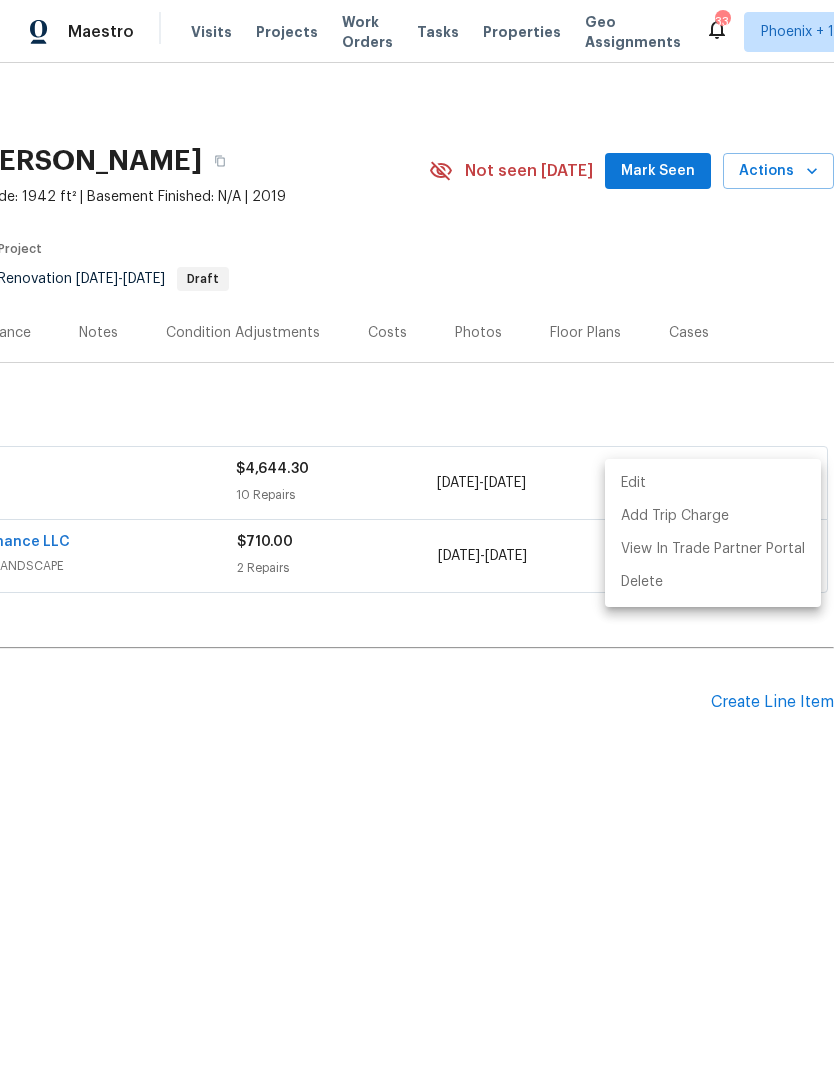 click at bounding box center [417, 537] 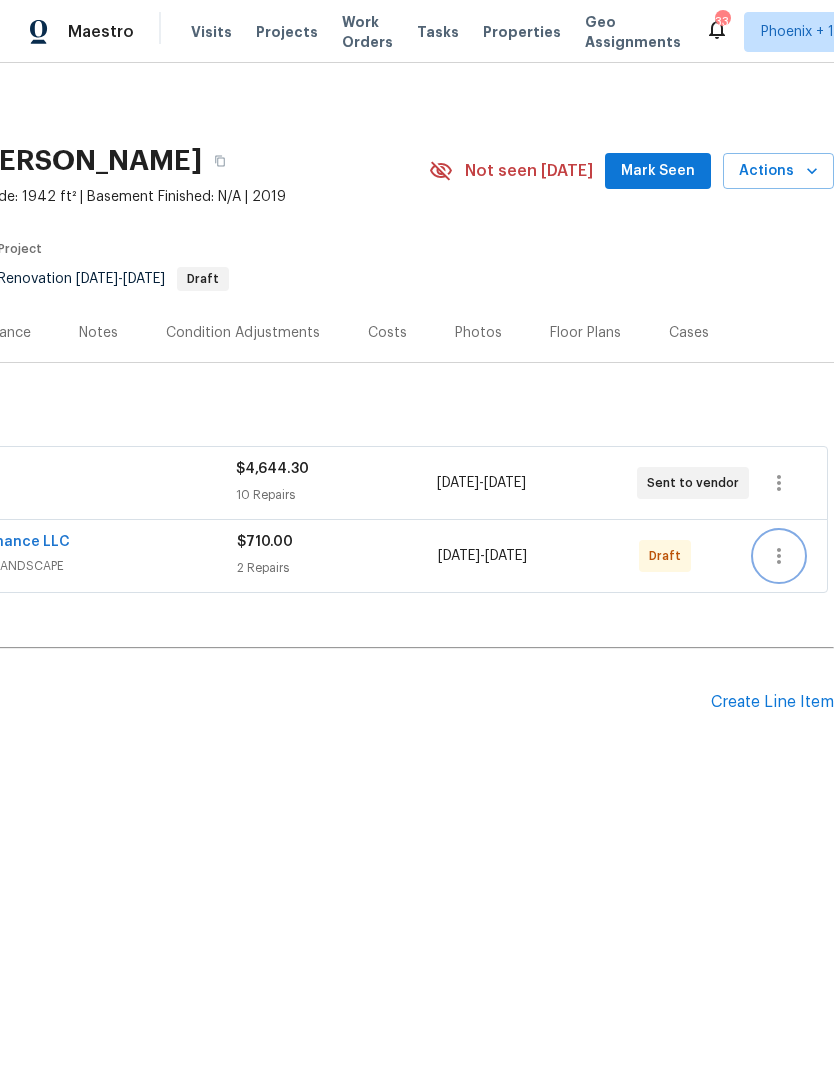 click 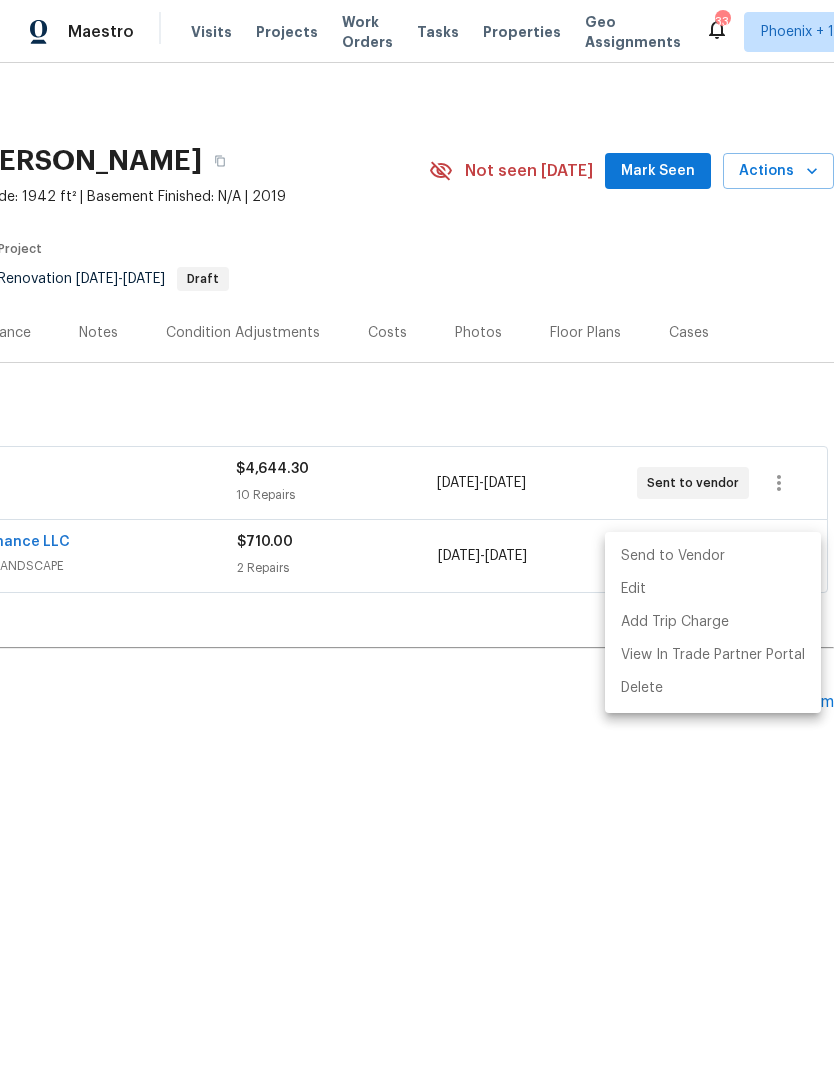 click on "Send to Vendor" at bounding box center [713, 556] 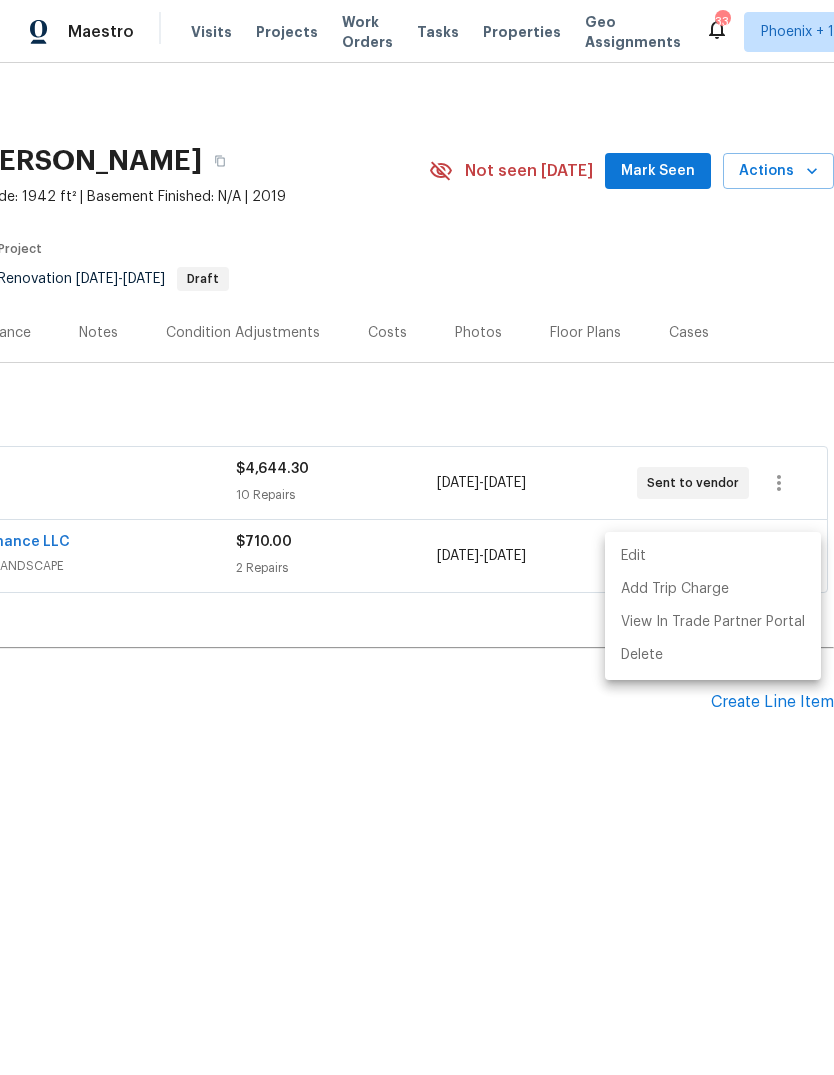 click at bounding box center [417, 537] 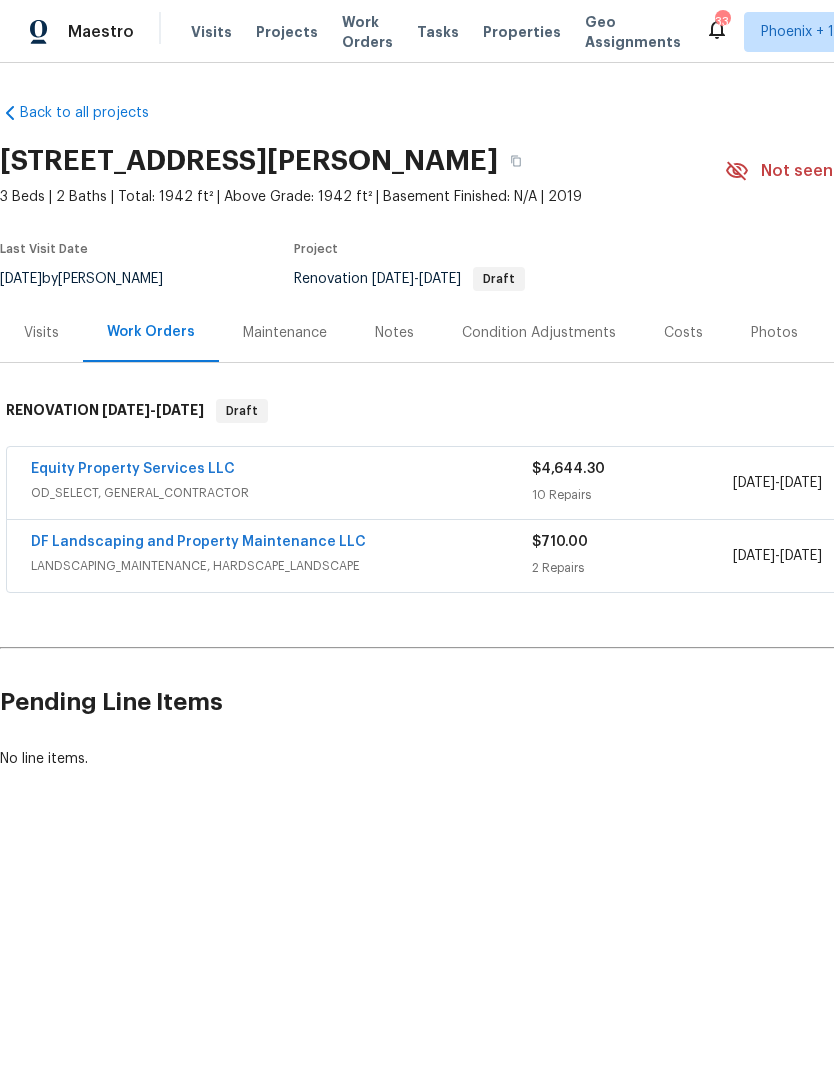 scroll, scrollTop: 0, scrollLeft: 0, axis: both 